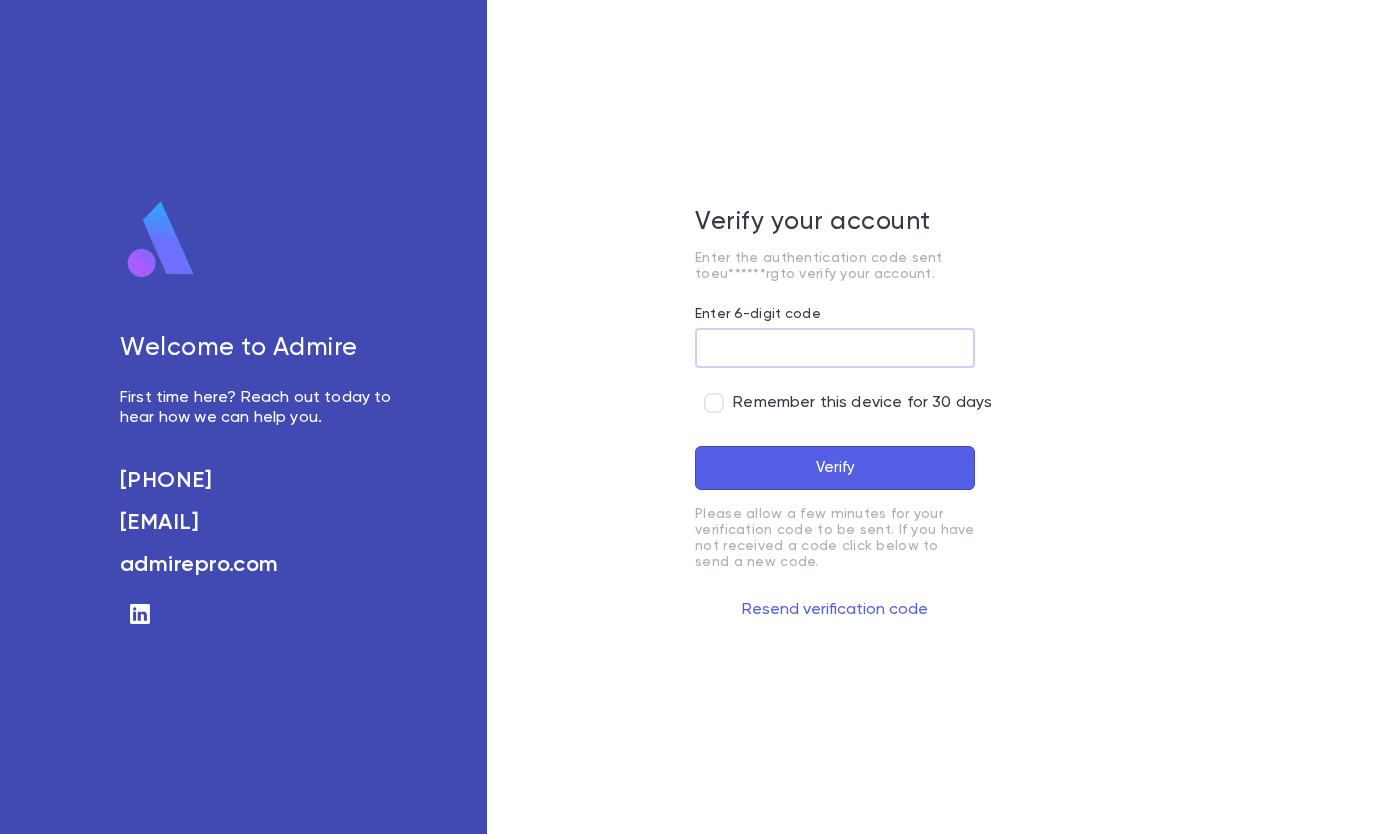 scroll, scrollTop: 0, scrollLeft: 0, axis: both 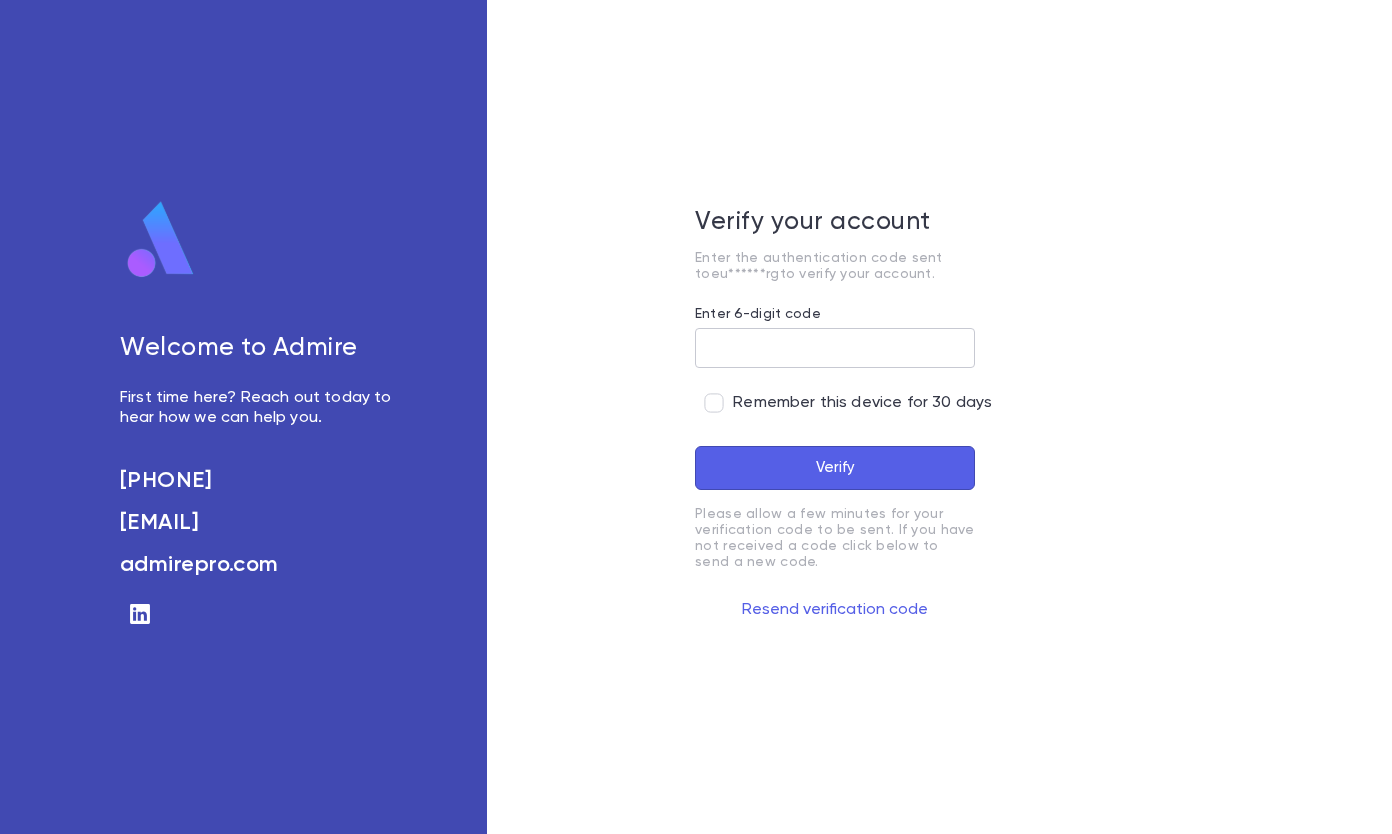 click on "Enter 6-digit code" at bounding box center [835, 348] 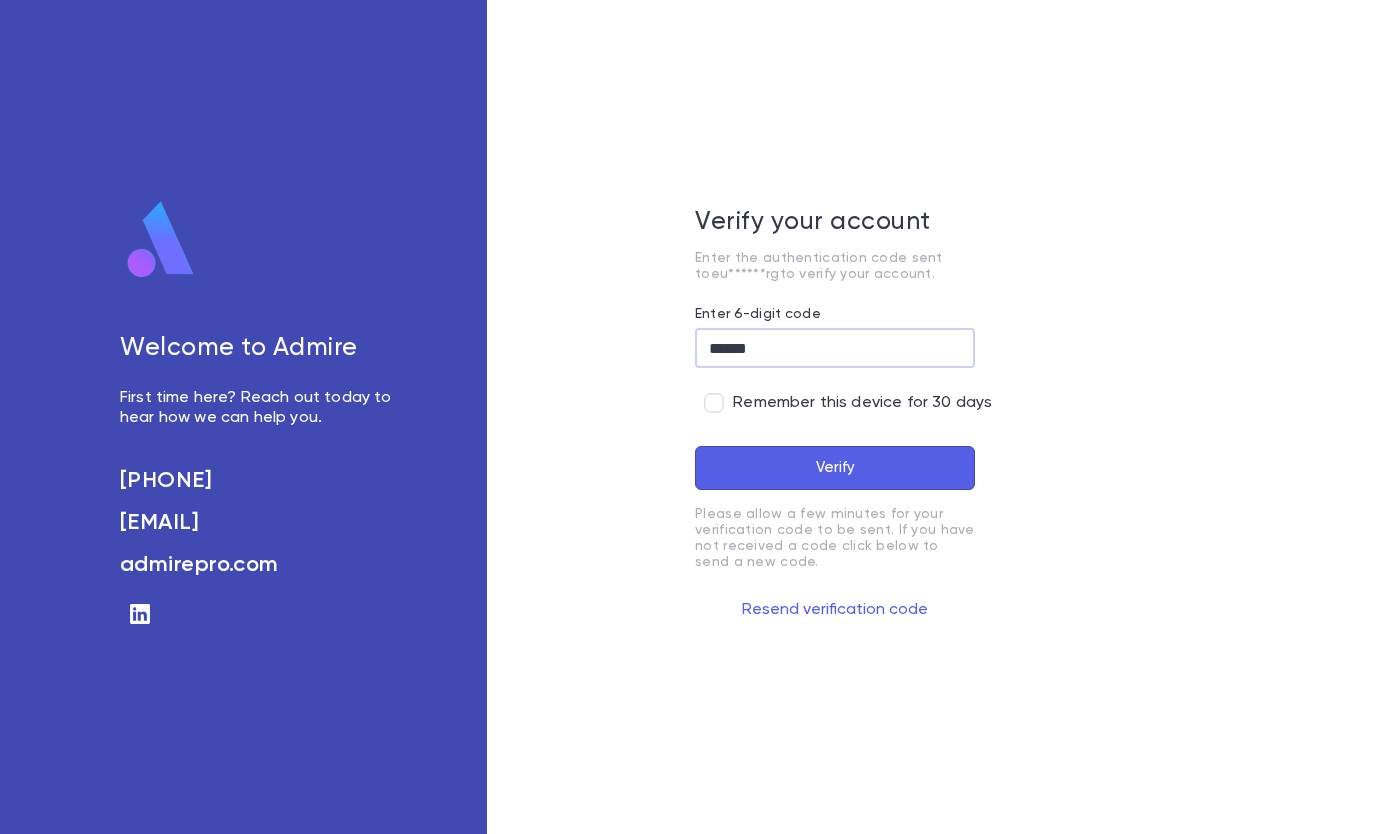 type on "******" 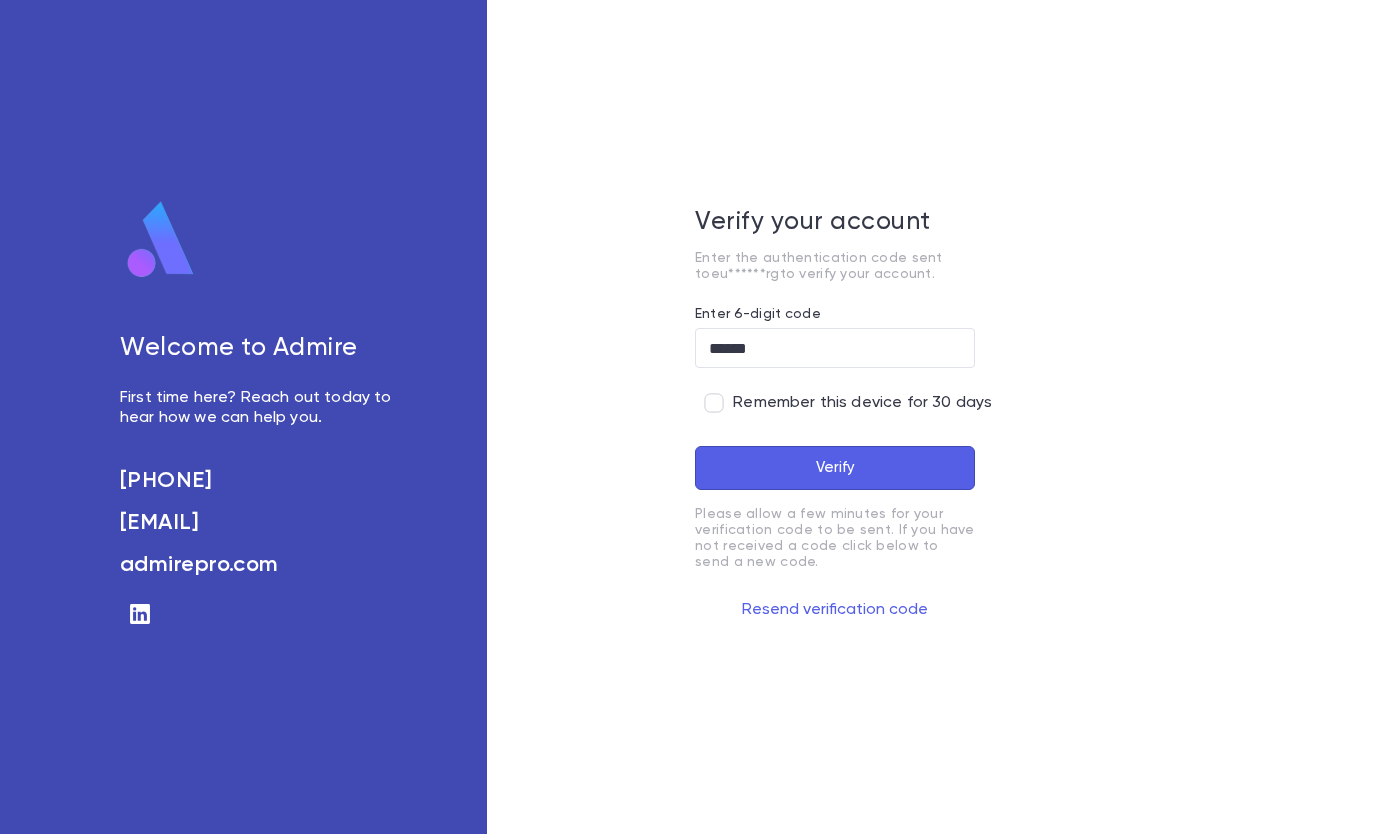 click on "Verify" at bounding box center (835, 468) 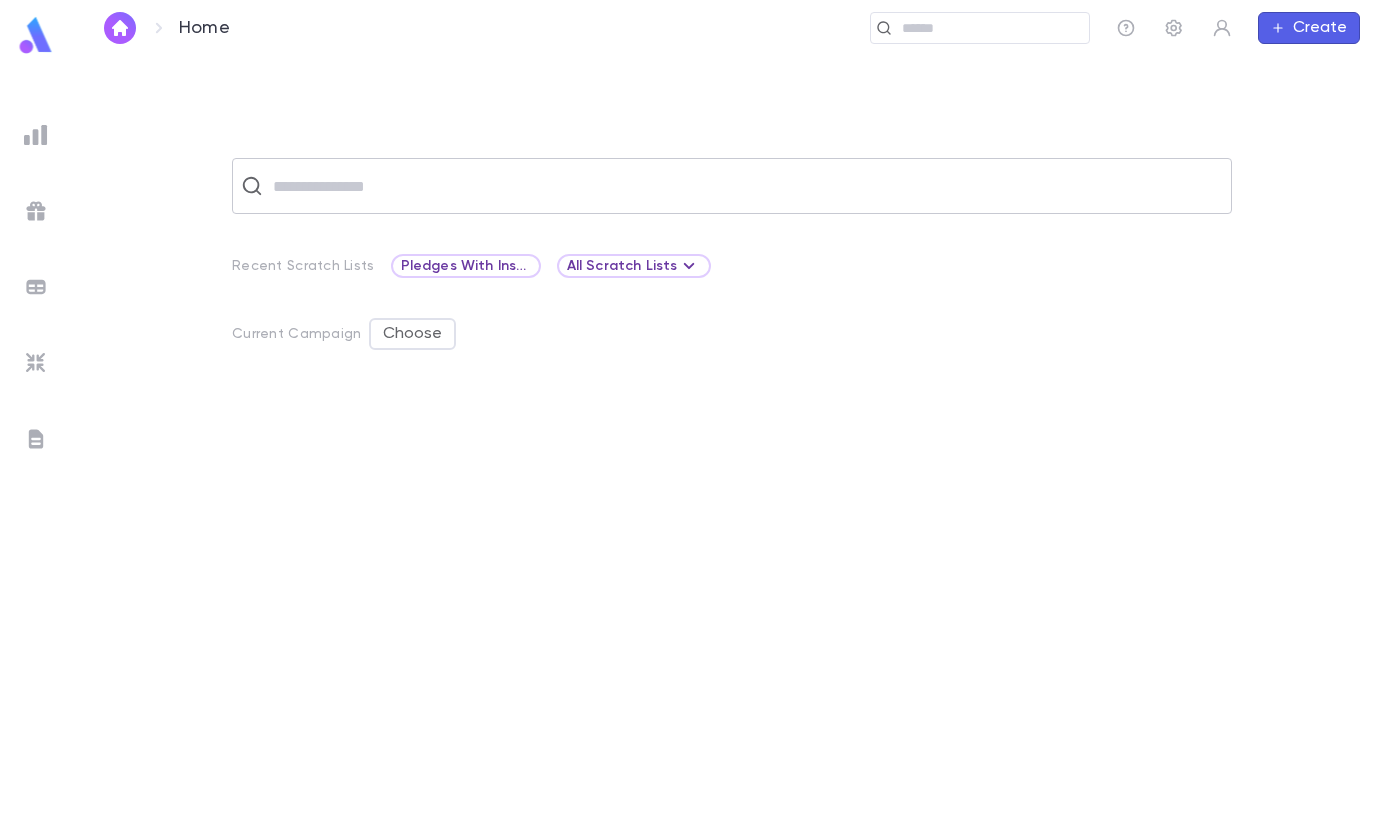 click at bounding box center [745, 186] 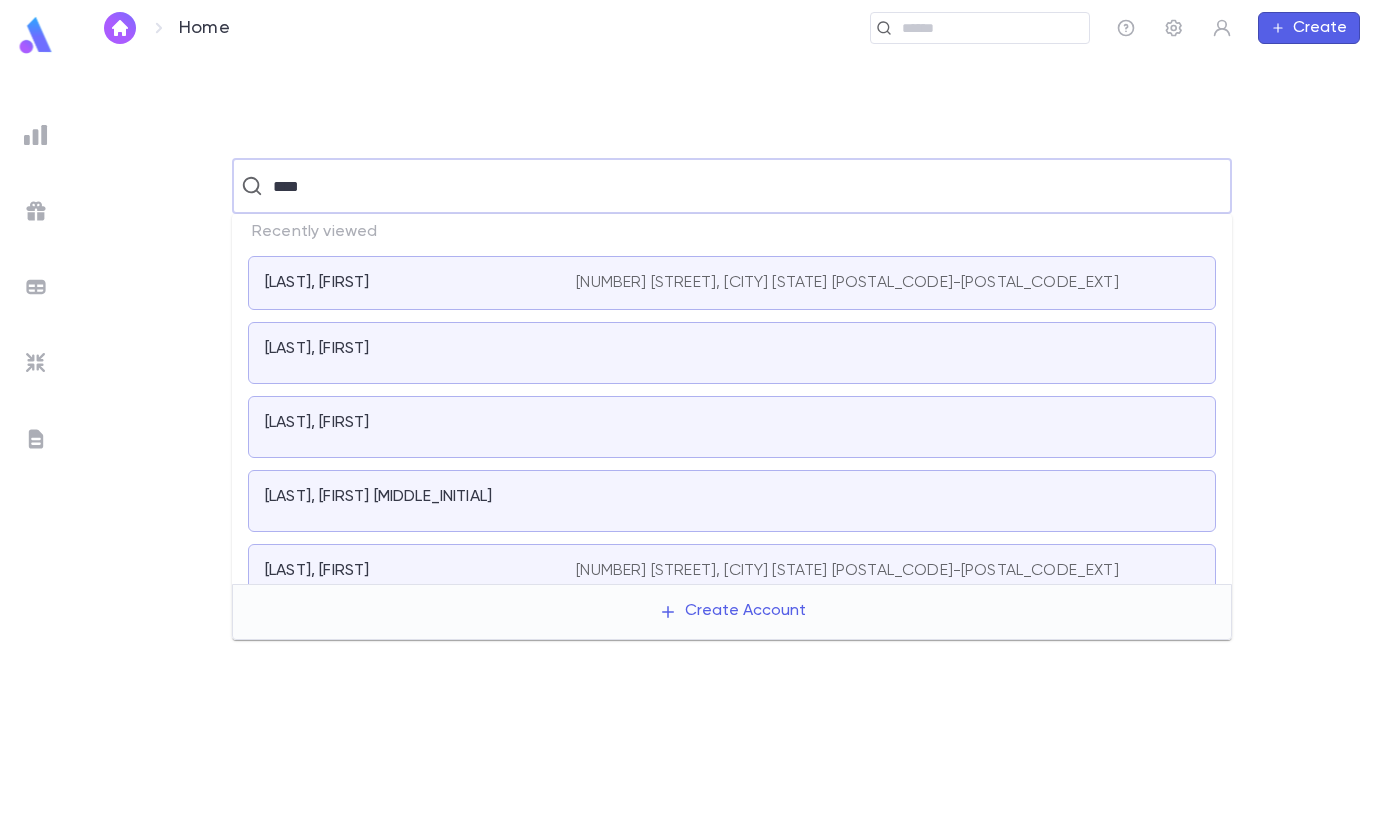 type on "****" 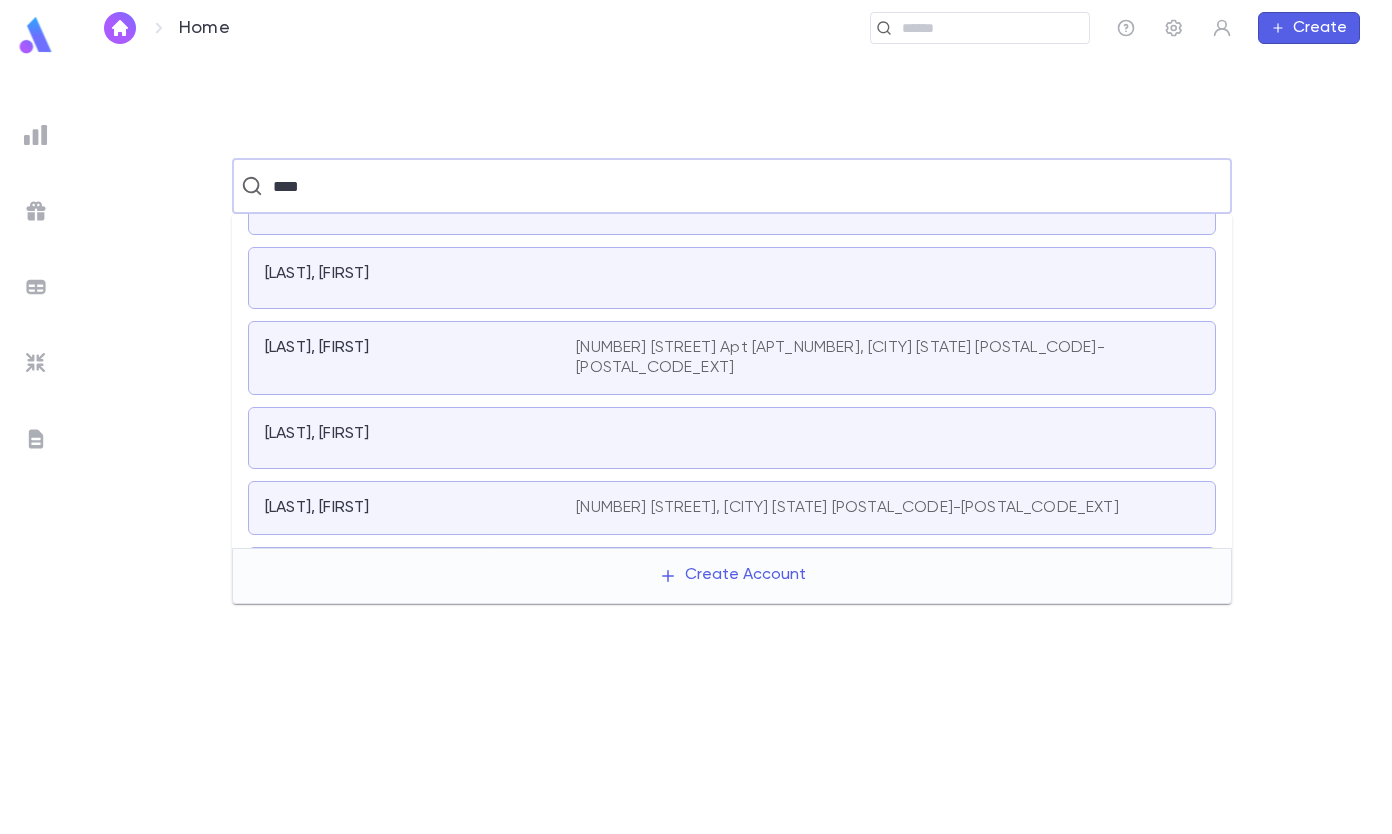 scroll, scrollTop: 500, scrollLeft: 0, axis: vertical 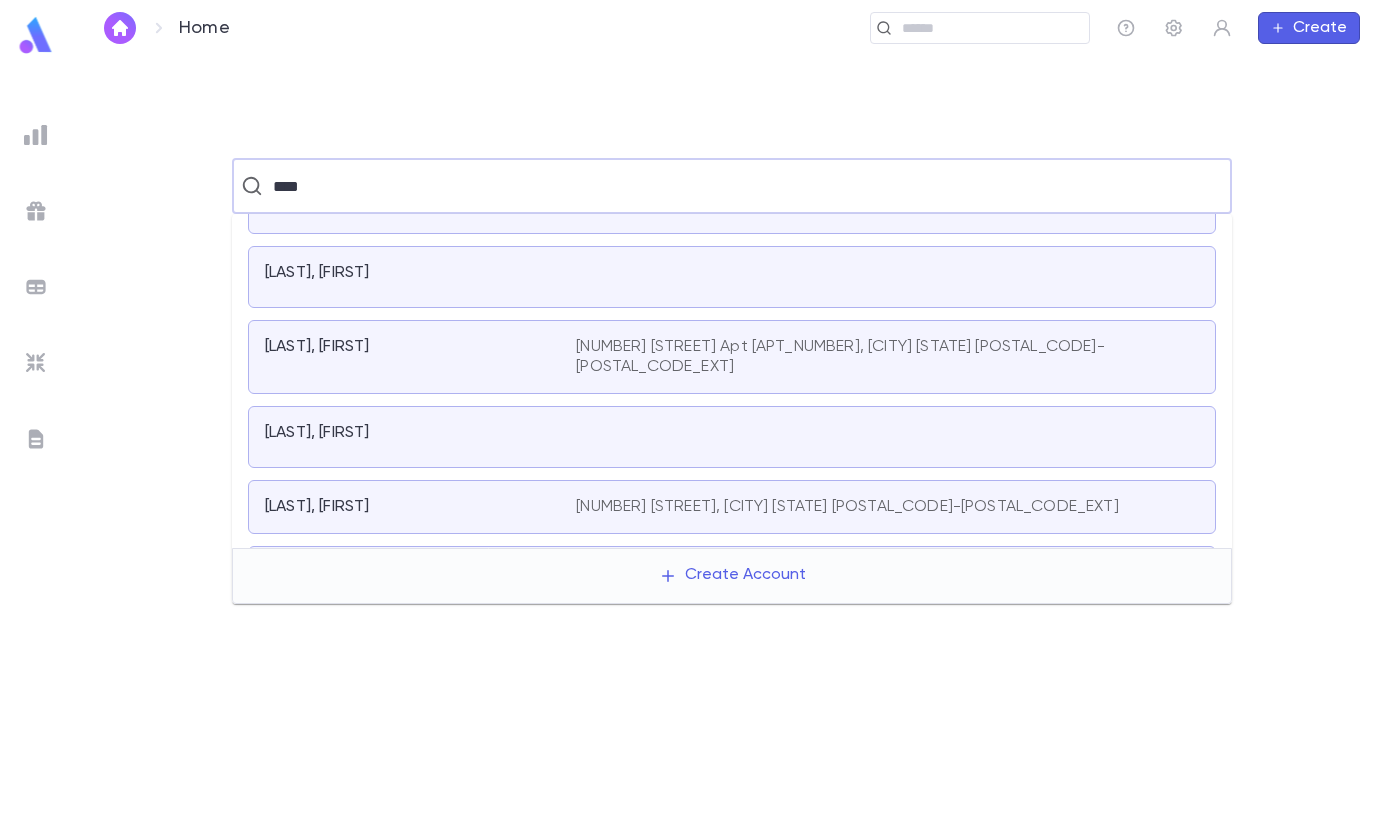 click on "[LAST], [FIRST]" at bounding box center (408, 433) 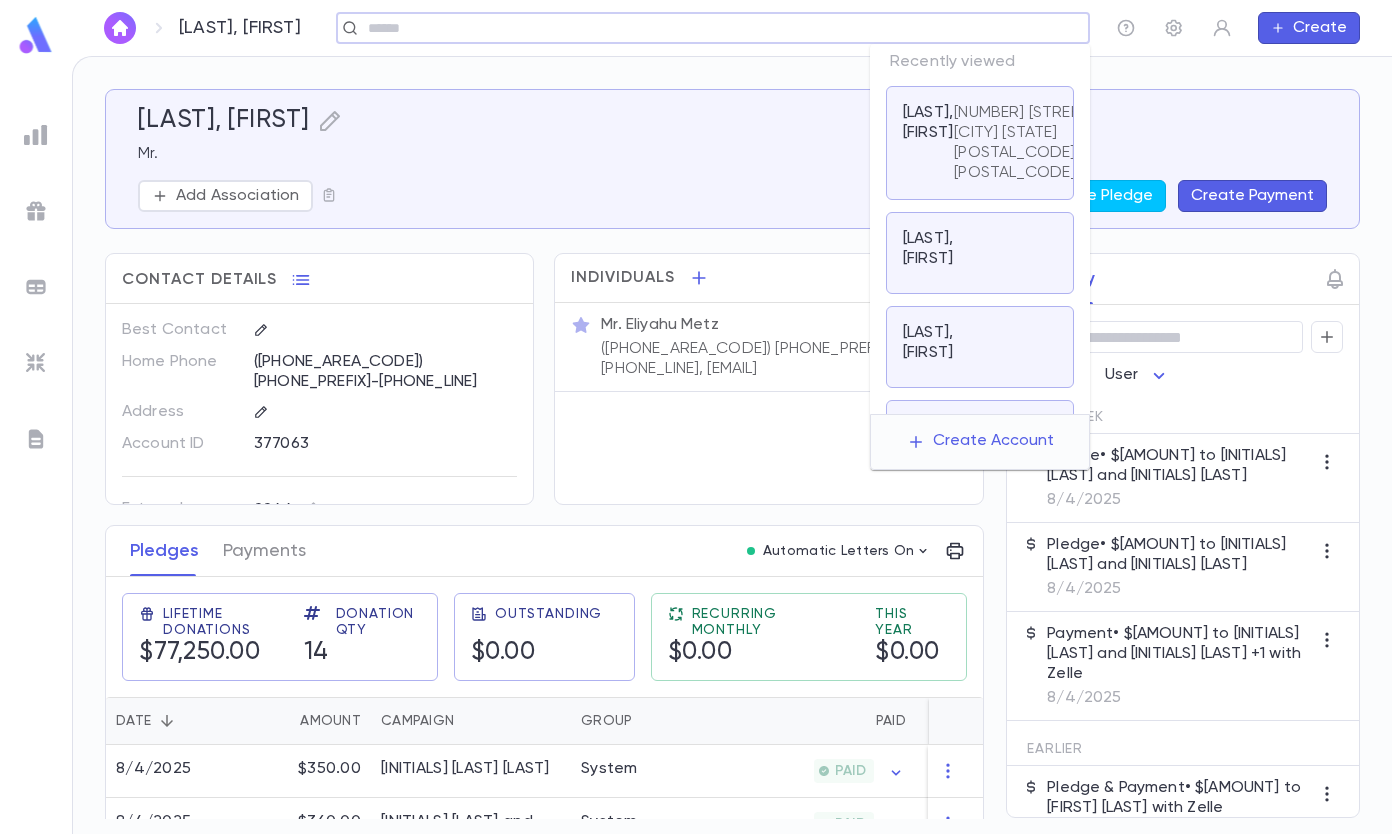 click at bounding box center (721, 28) 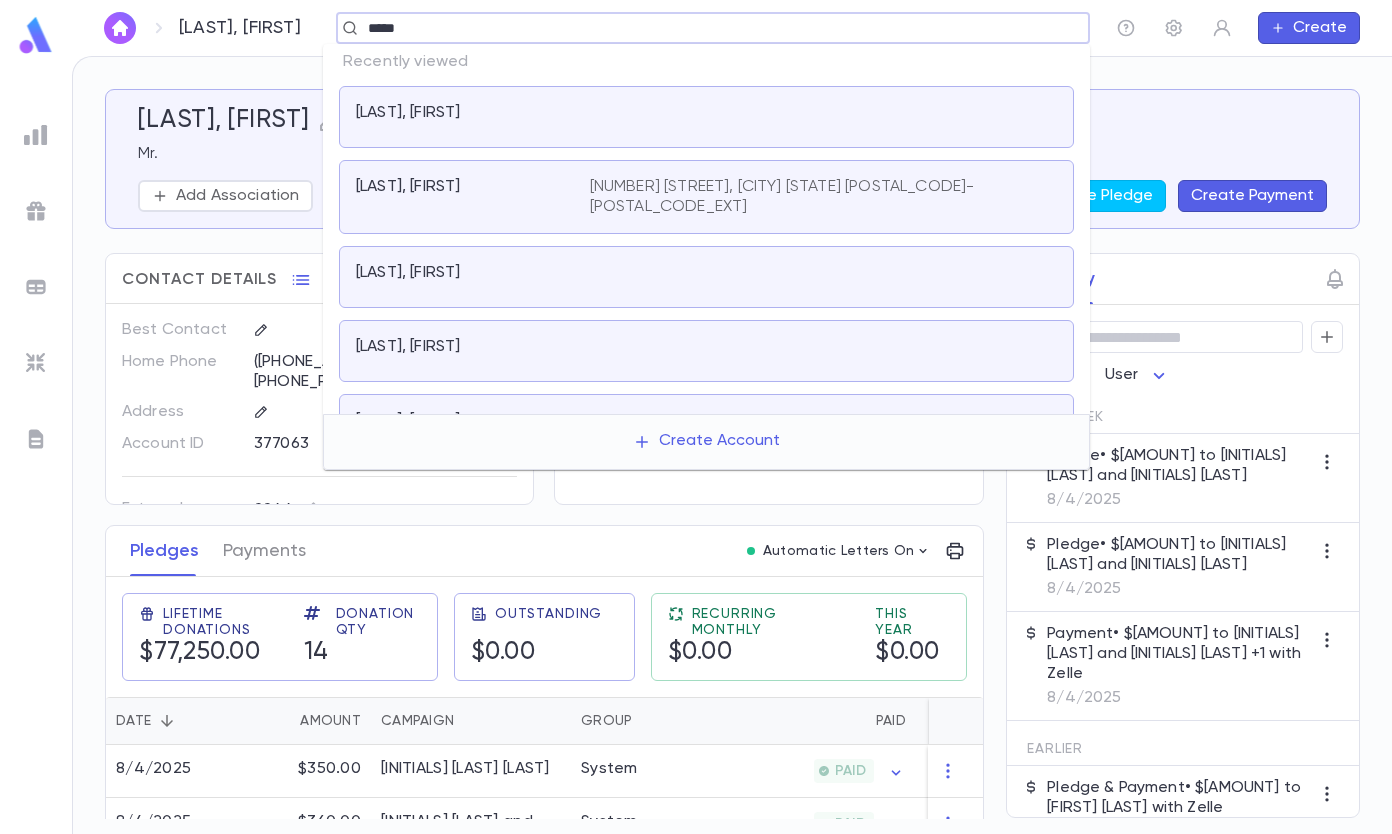 type on "*****" 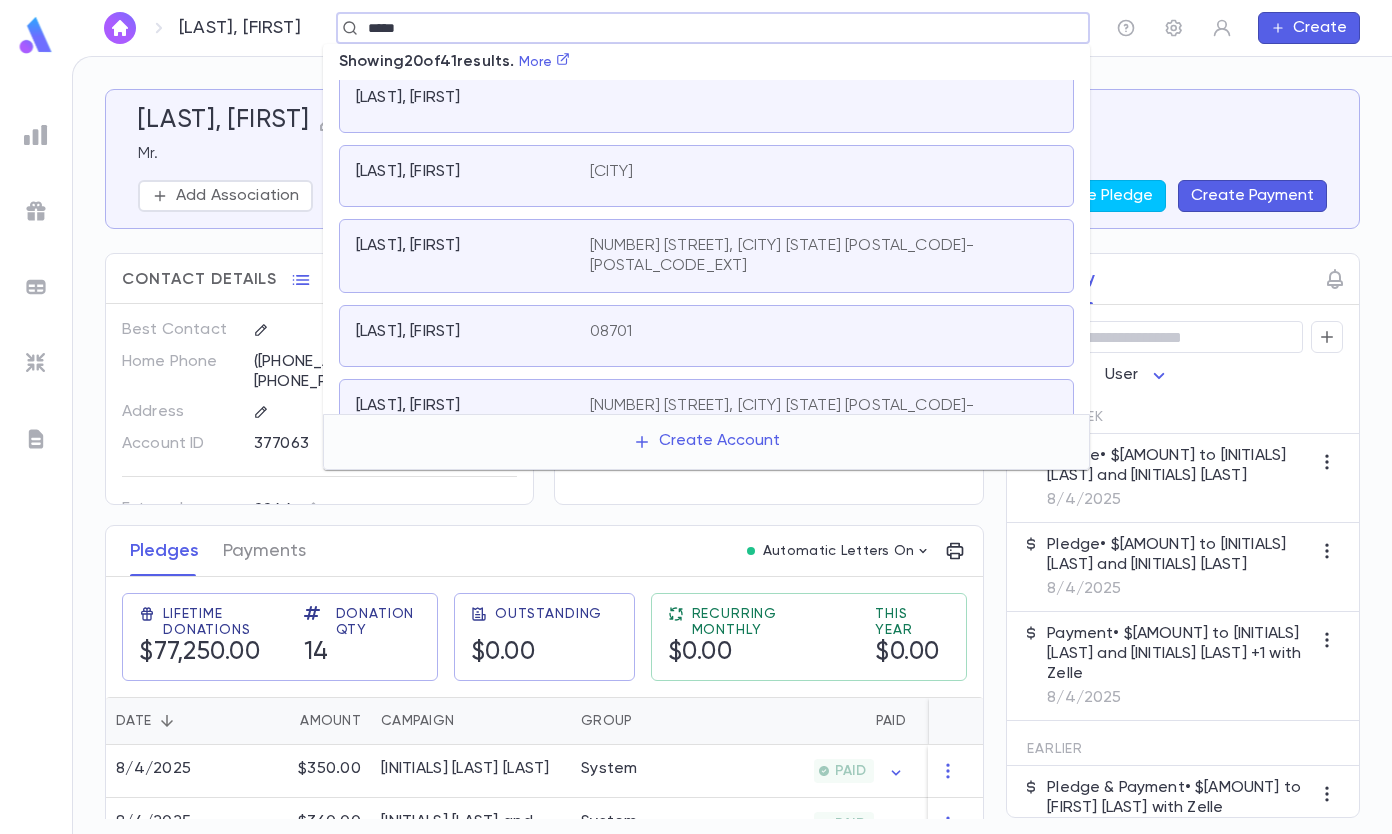 scroll, scrollTop: 300, scrollLeft: 0, axis: vertical 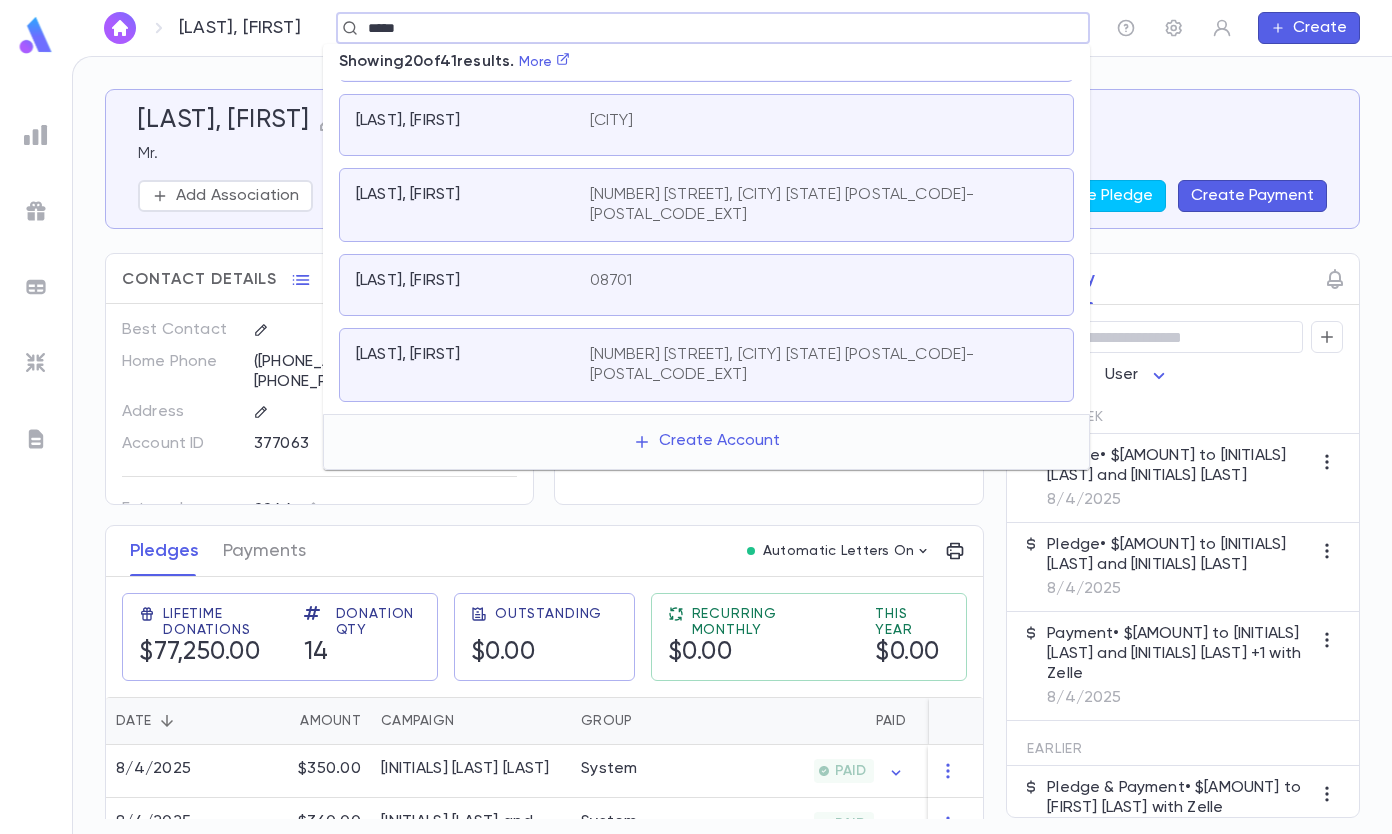 click on "[LAST], [FIRST]" at bounding box center (461, 195) 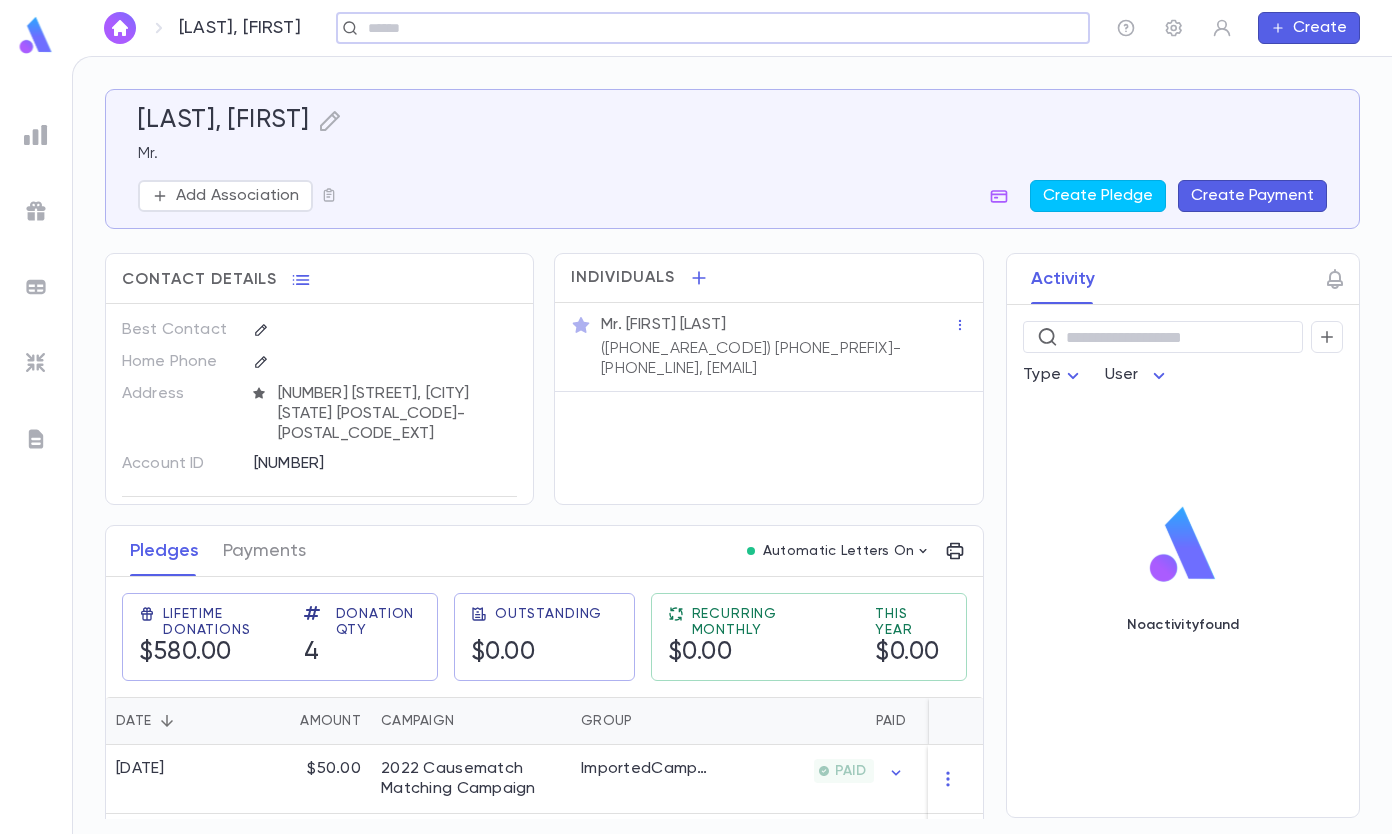click on "Create Payment" at bounding box center [1252, 196] 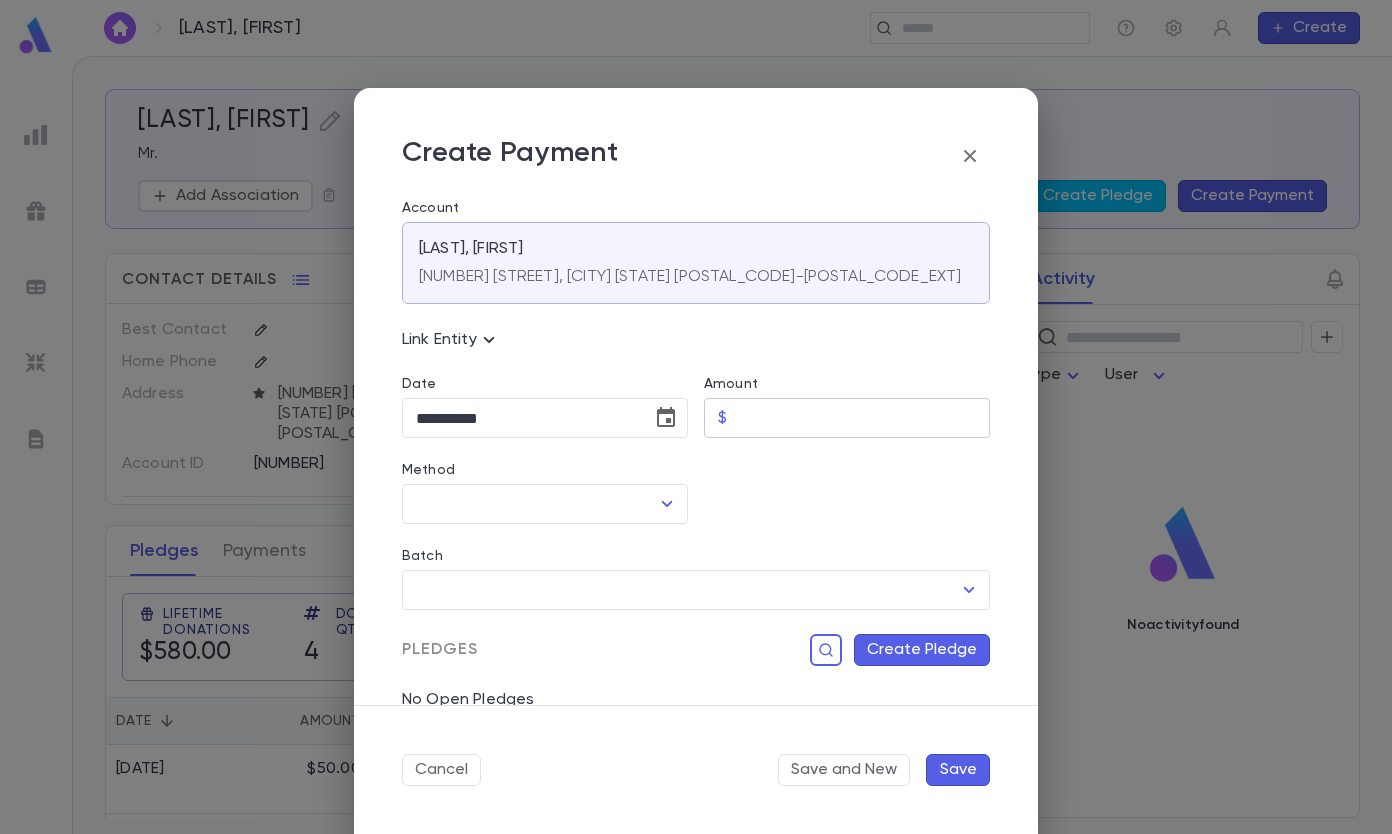 click on "Amount" at bounding box center (862, 418) 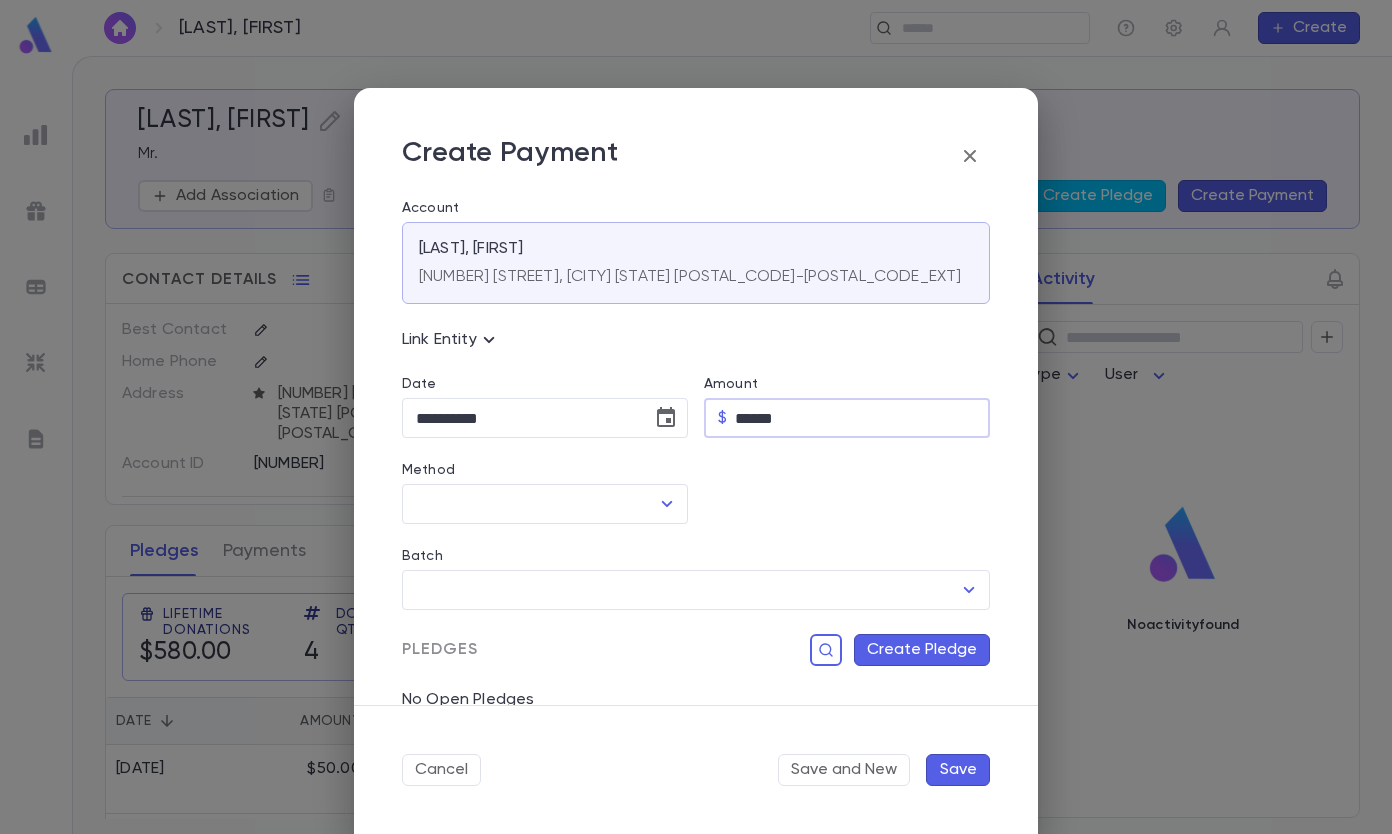type on "******" 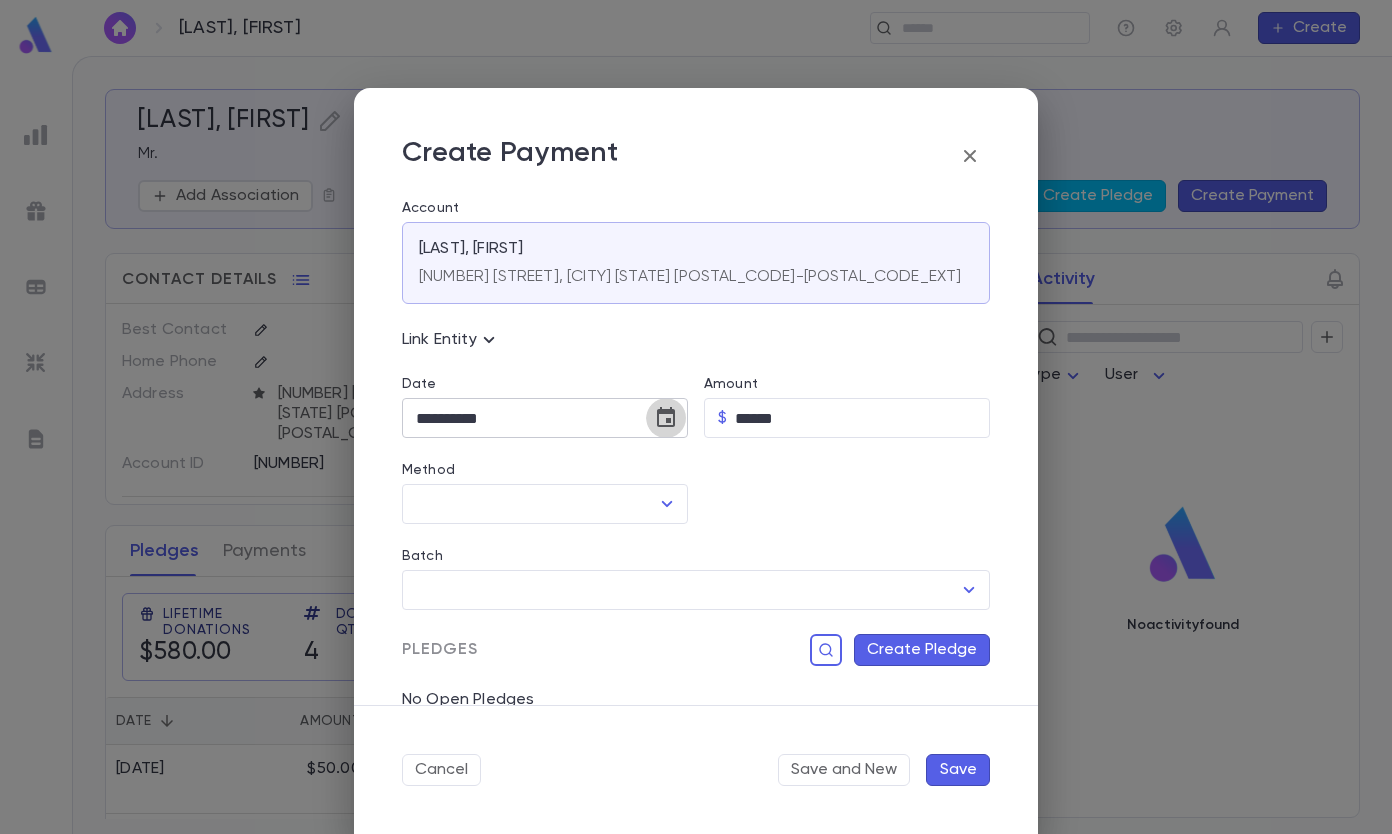 click 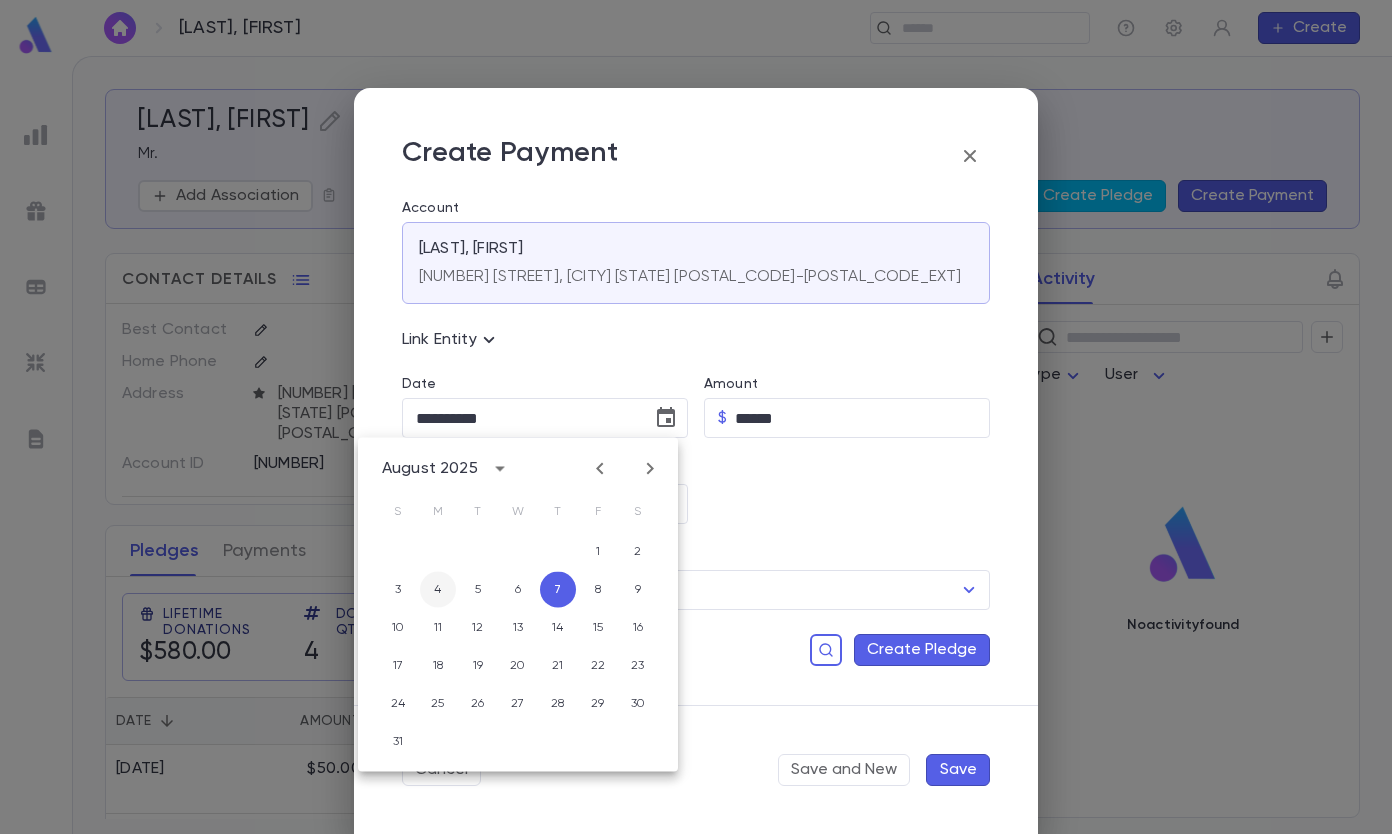 click on "4" at bounding box center [438, 590] 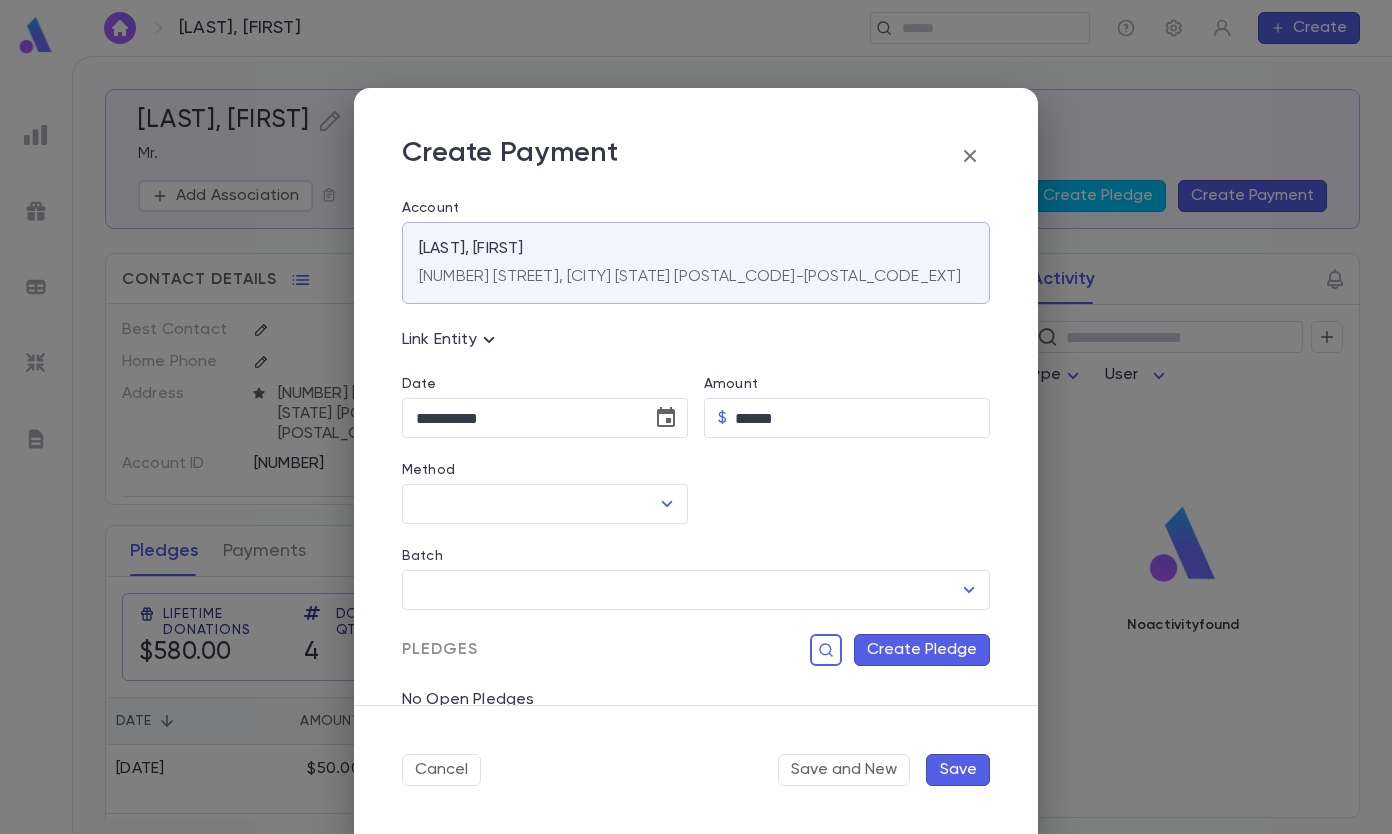click on "Batch ​" at bounding box center (688, 567) 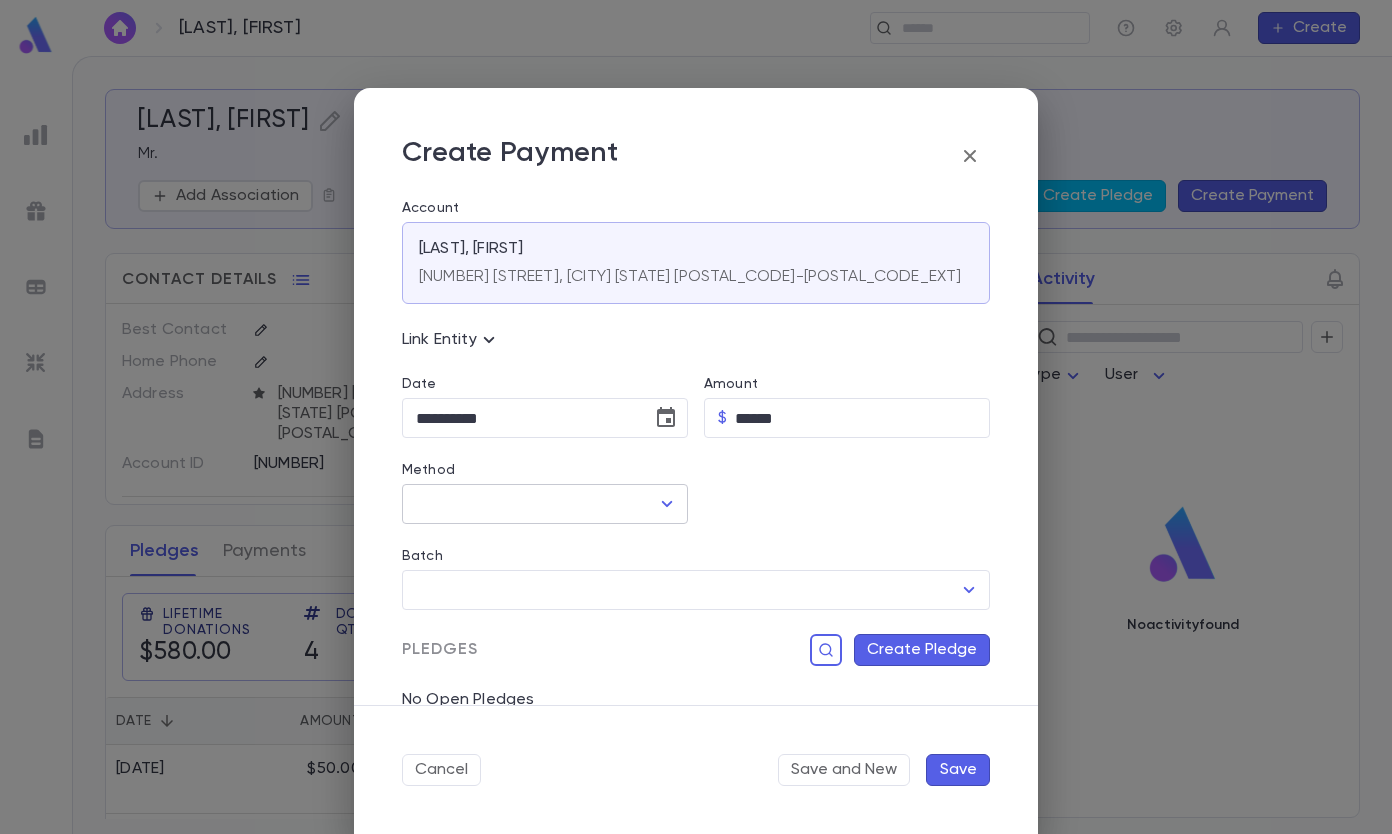 click on "Method" at bounding box center [530, 504] 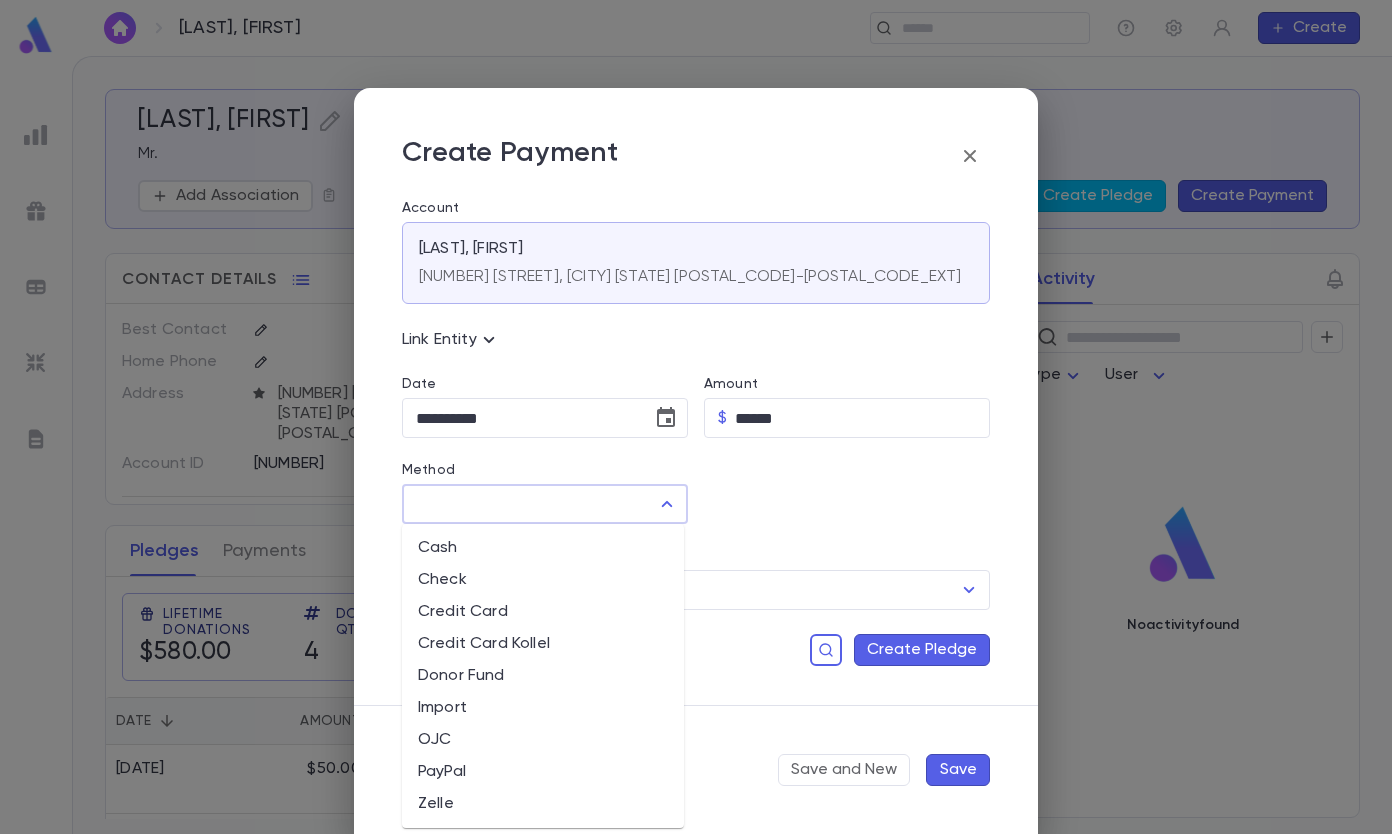 click on "Zelle" at bounding box center (543, 804) 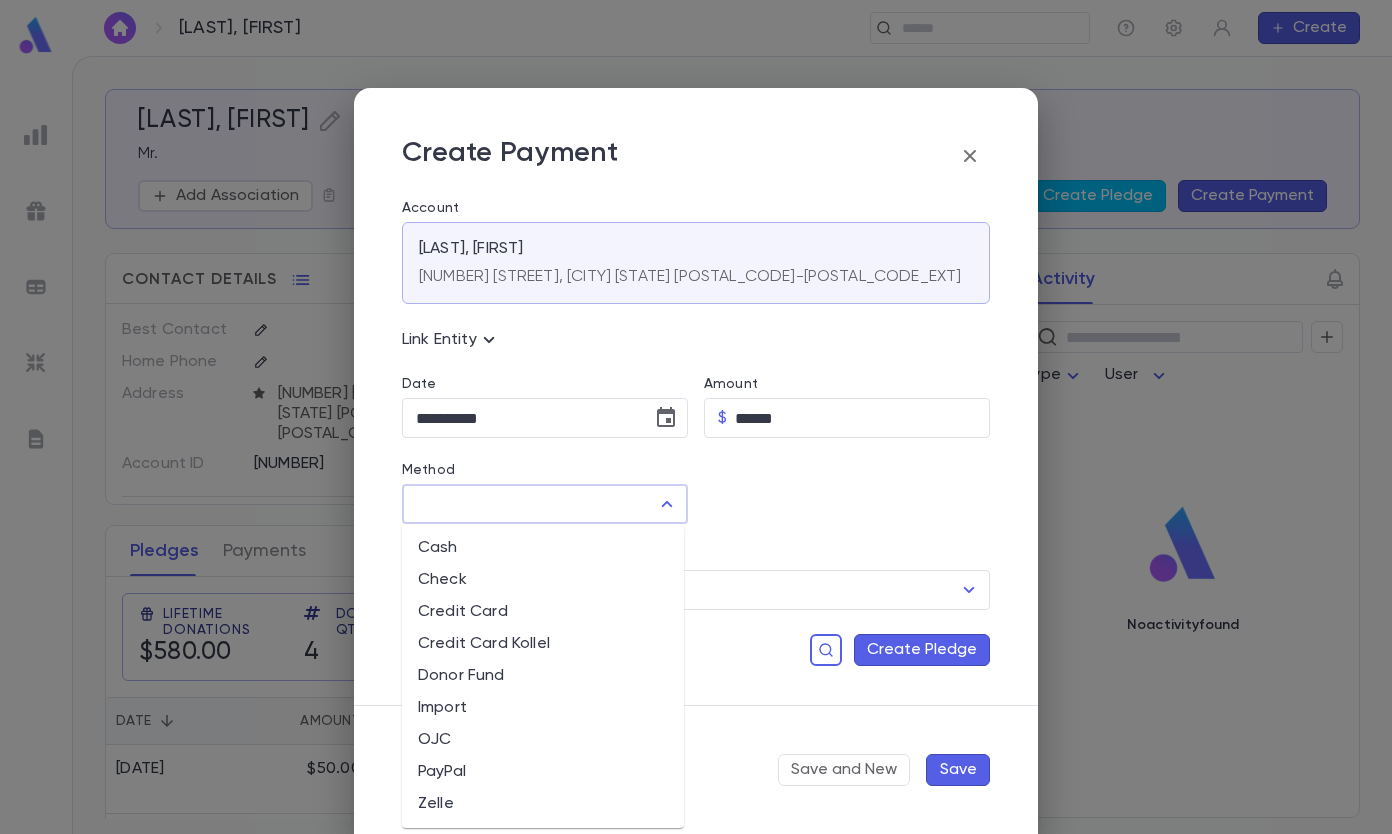 type on "*****" 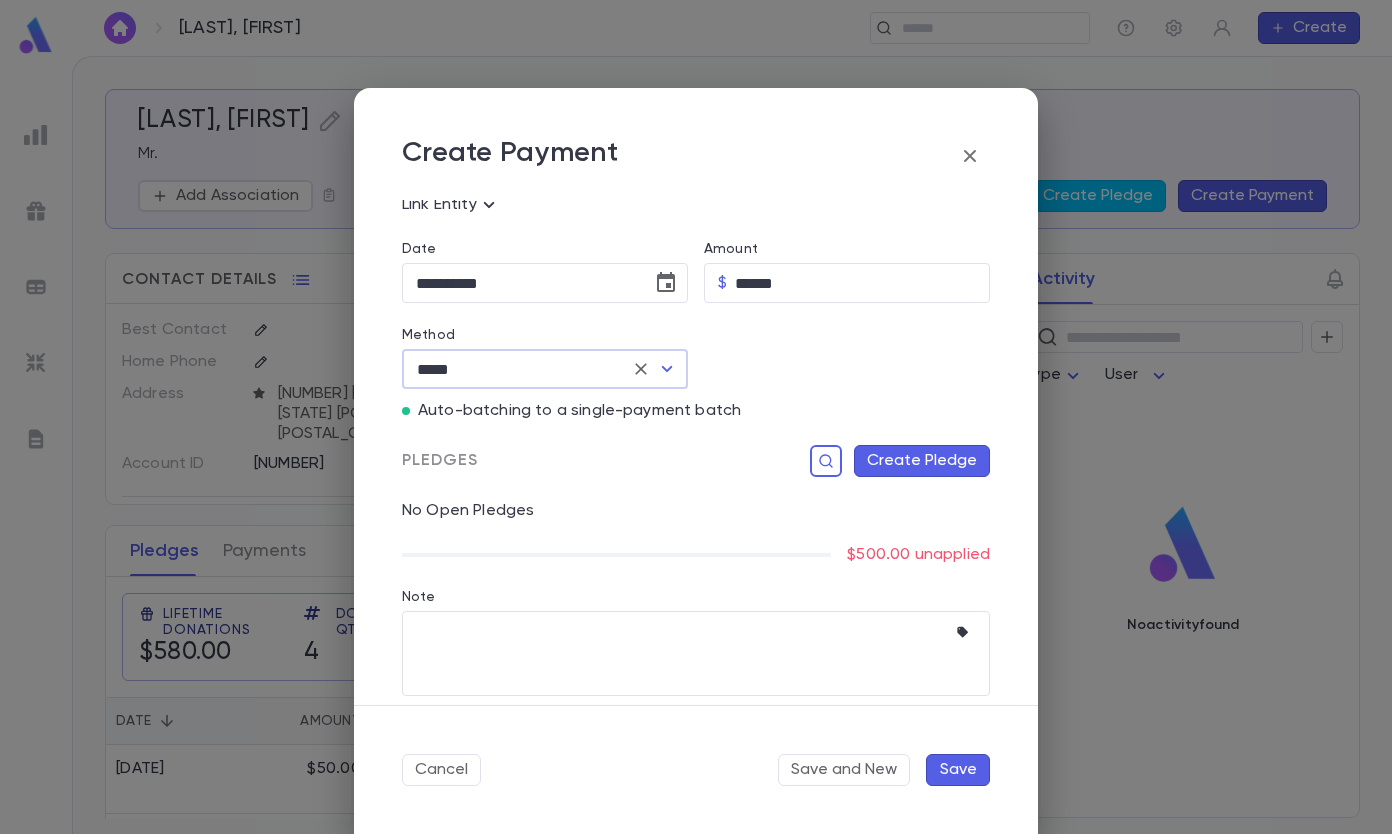 click on "Note" at bounding box center (681, 653) 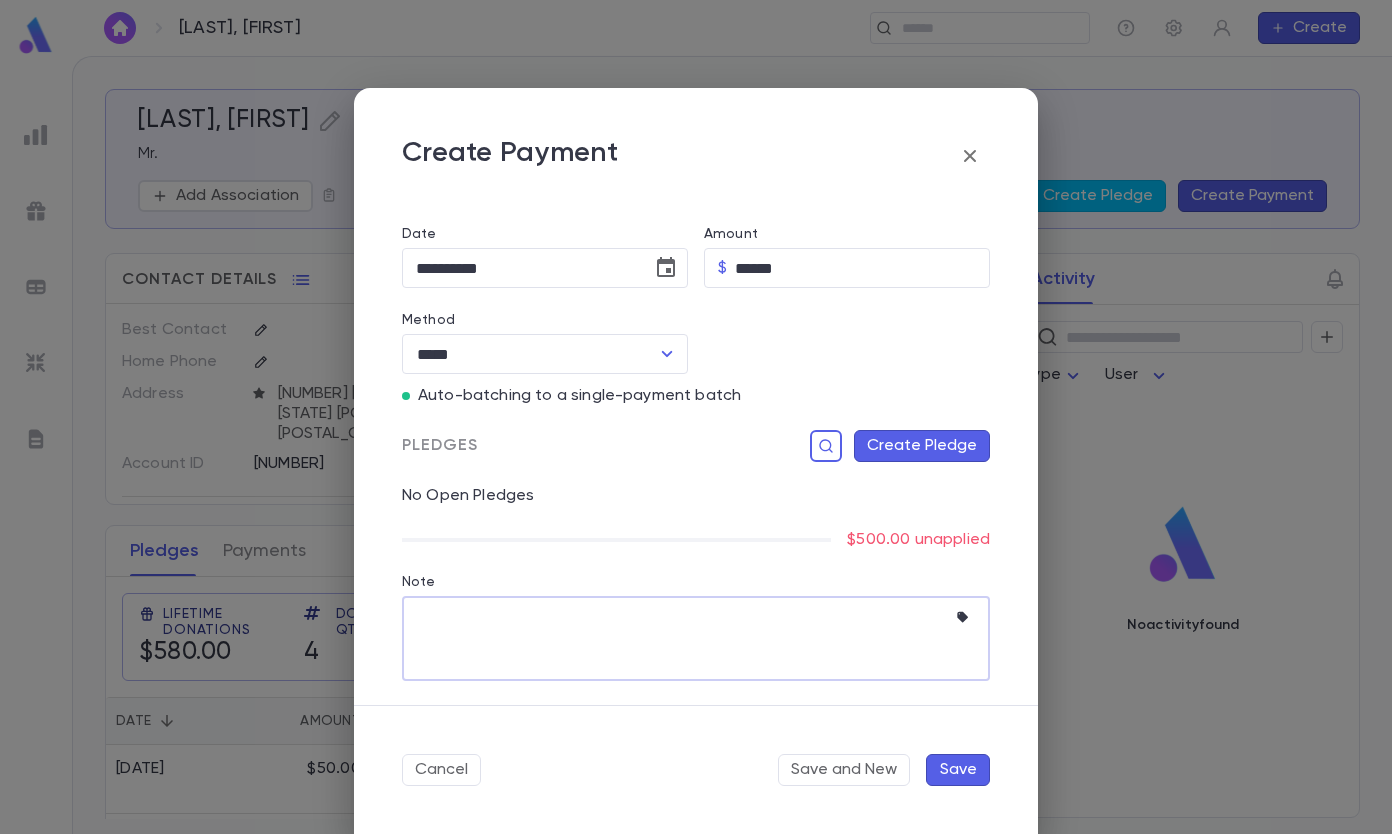 click on "Create Pledge" at bounding box center [922, 446] 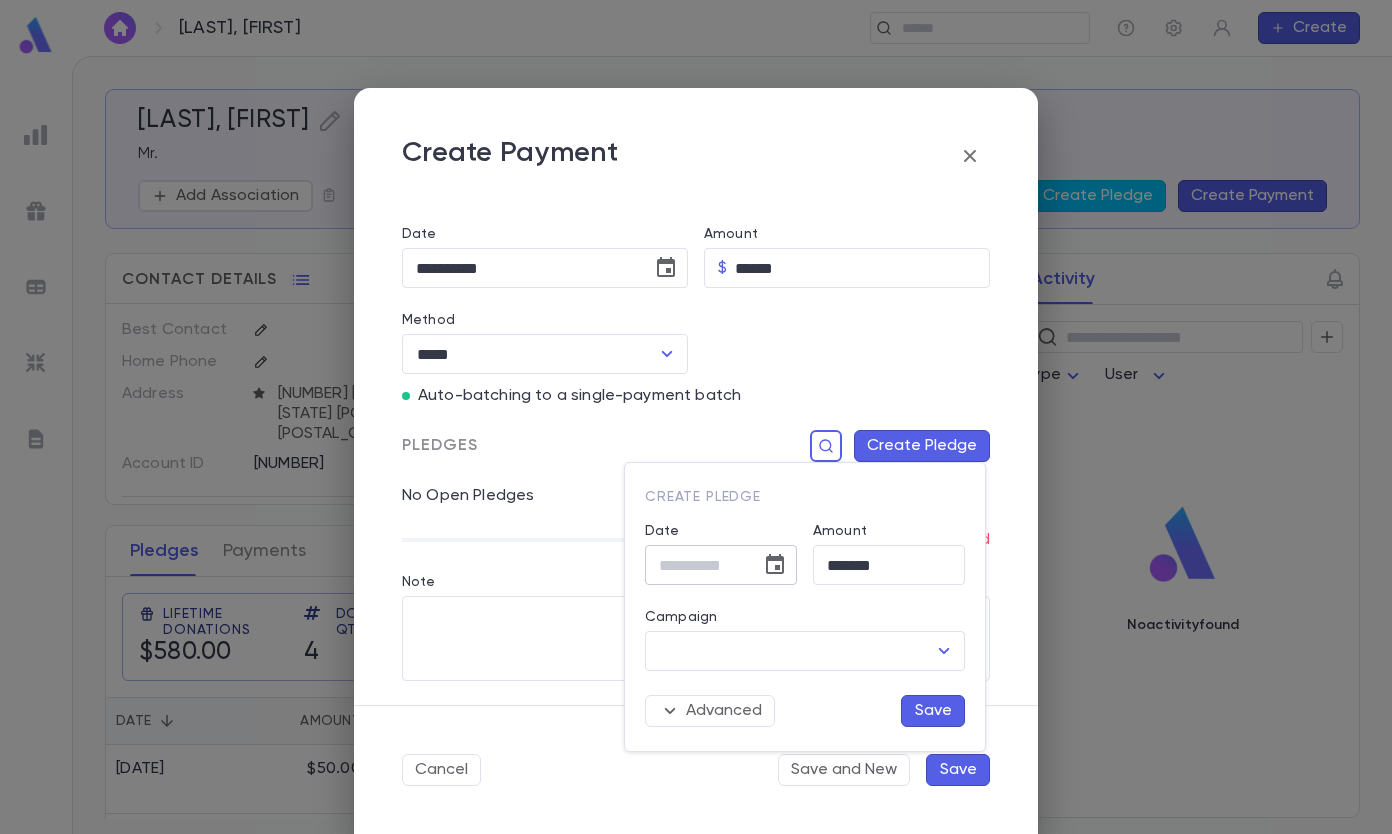 type on "**********" 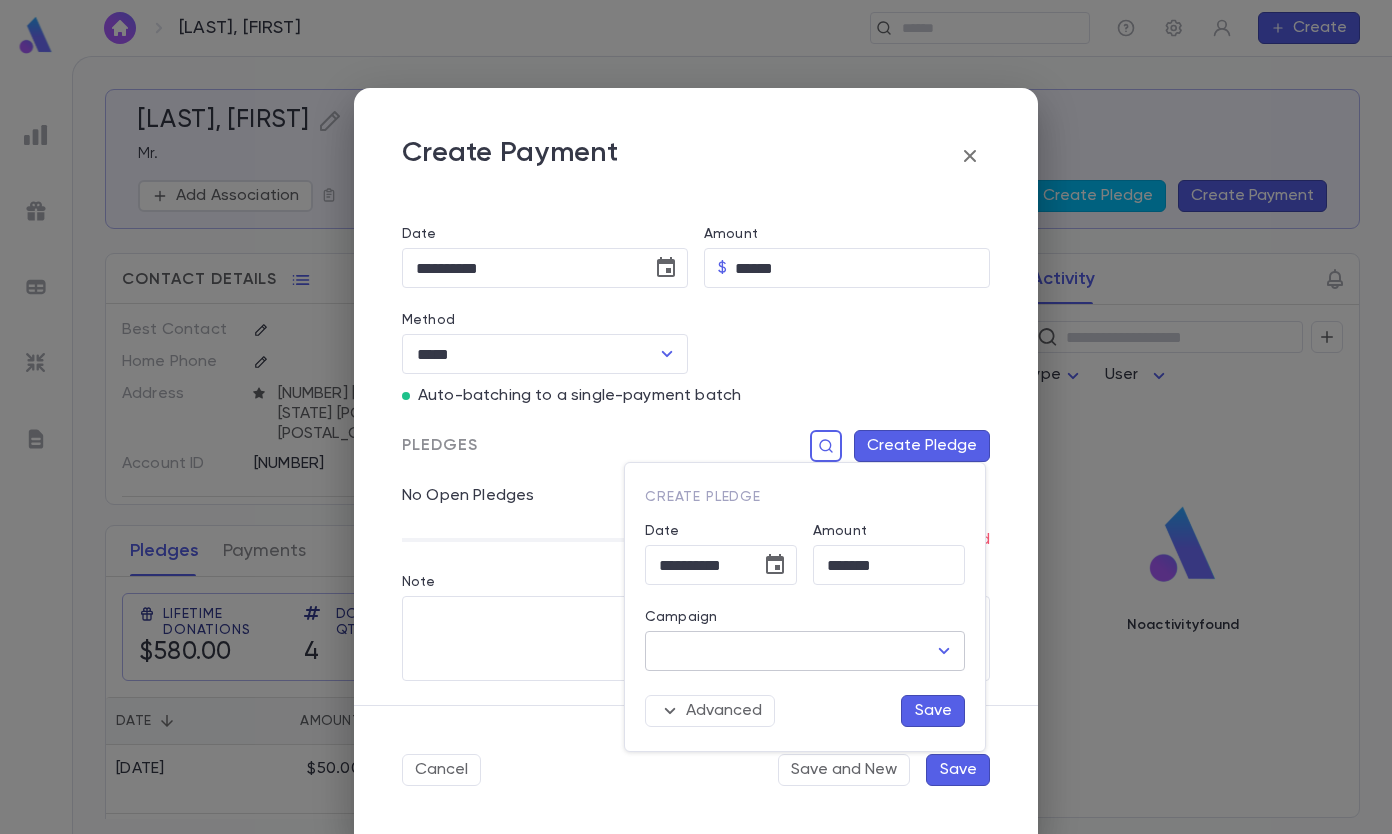 click on "Campaign" at bounding box center (790, 651) 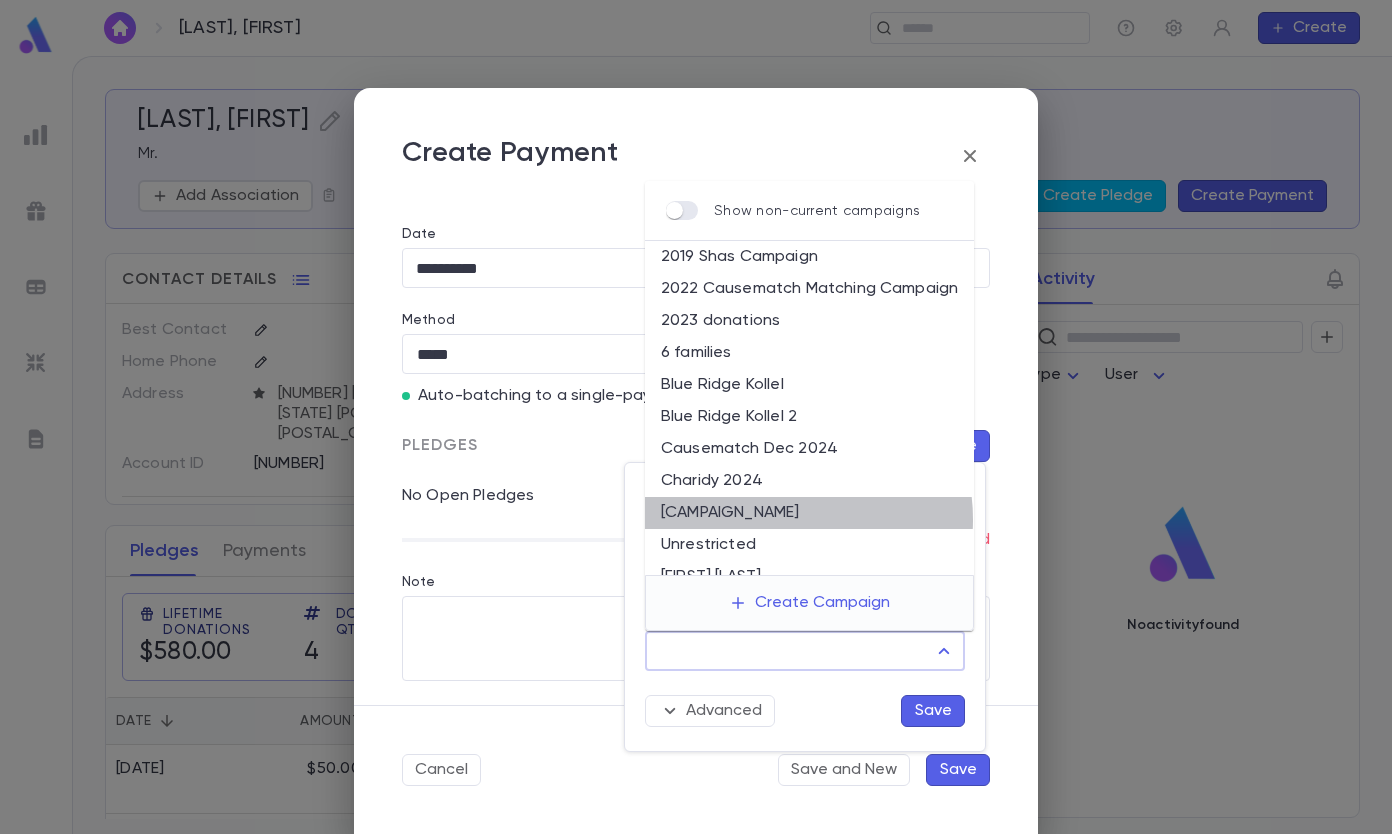 click on "[CAMPAIGN_NAME]" at bounding box center (809, 513) 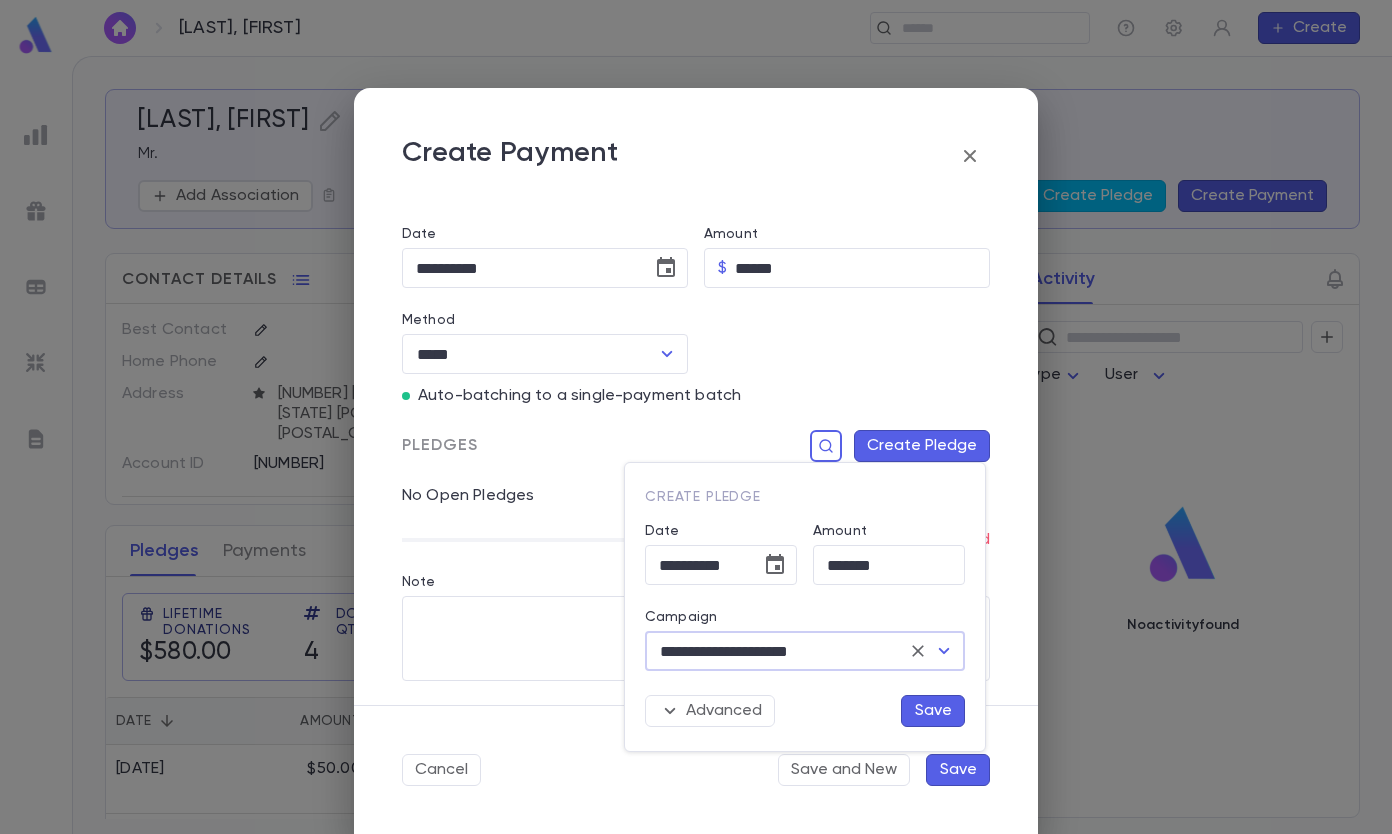 click on "Save" at bounding box center [933, 711] 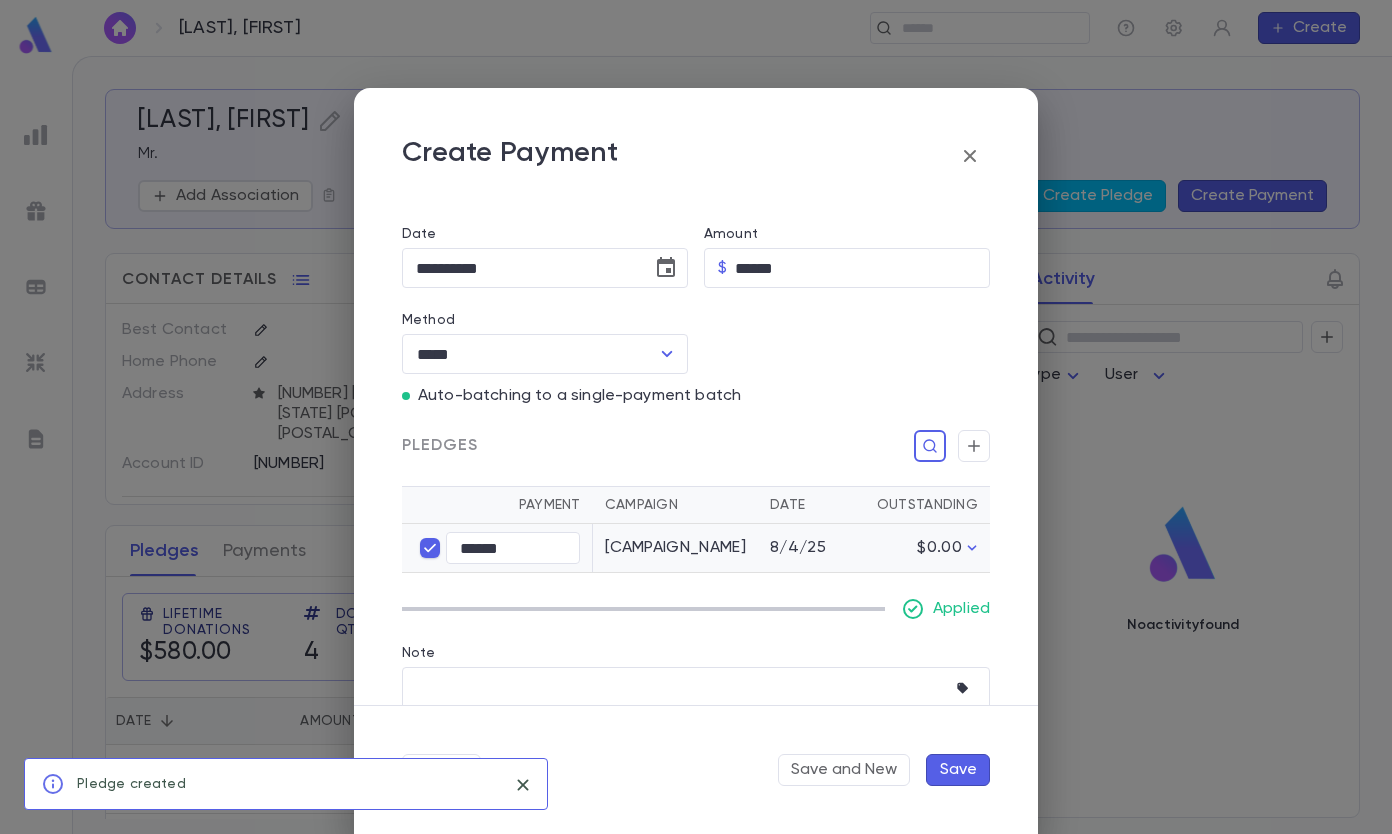 click on "Save" at bounding box center [958, 770] 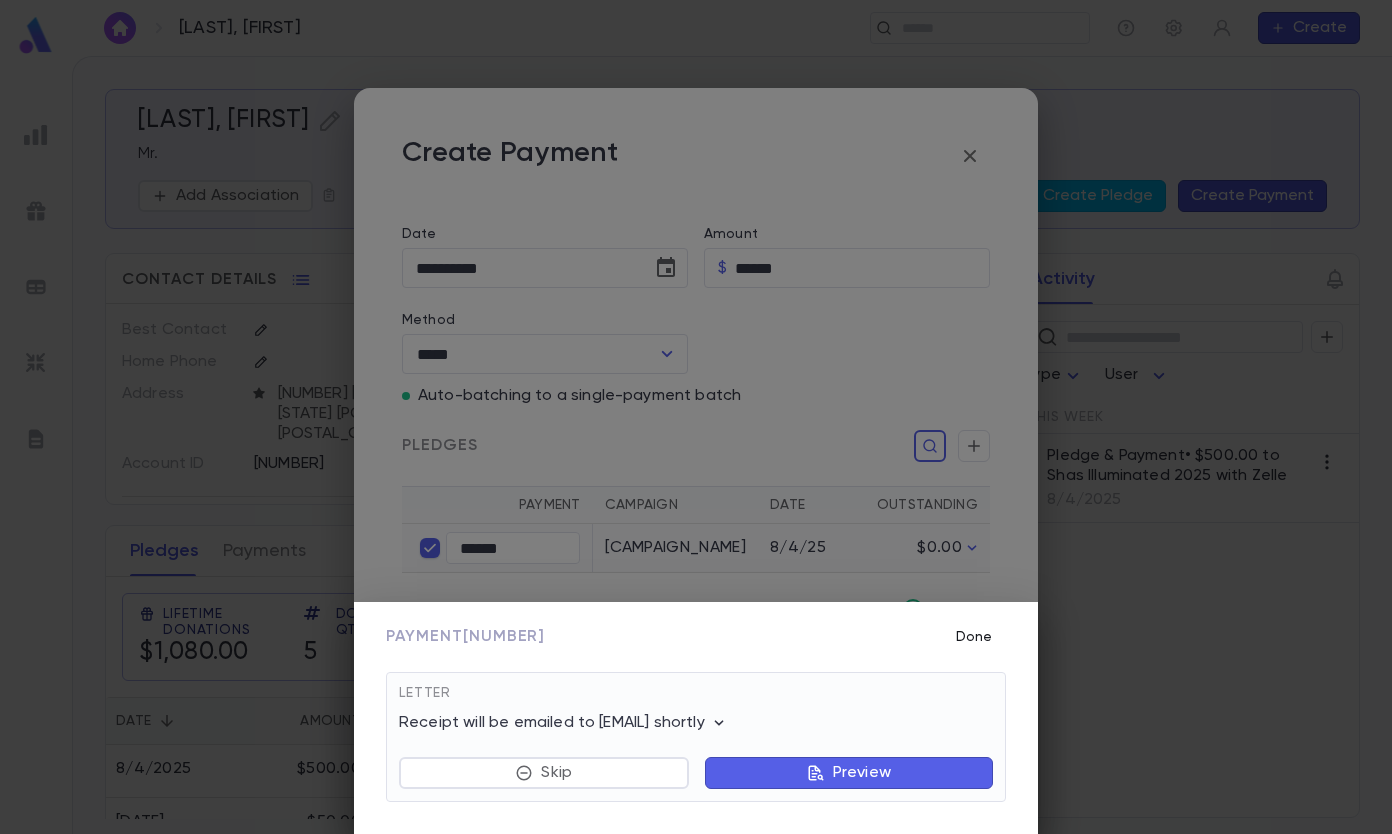 click on "Done" at bounding box center (974, 637) 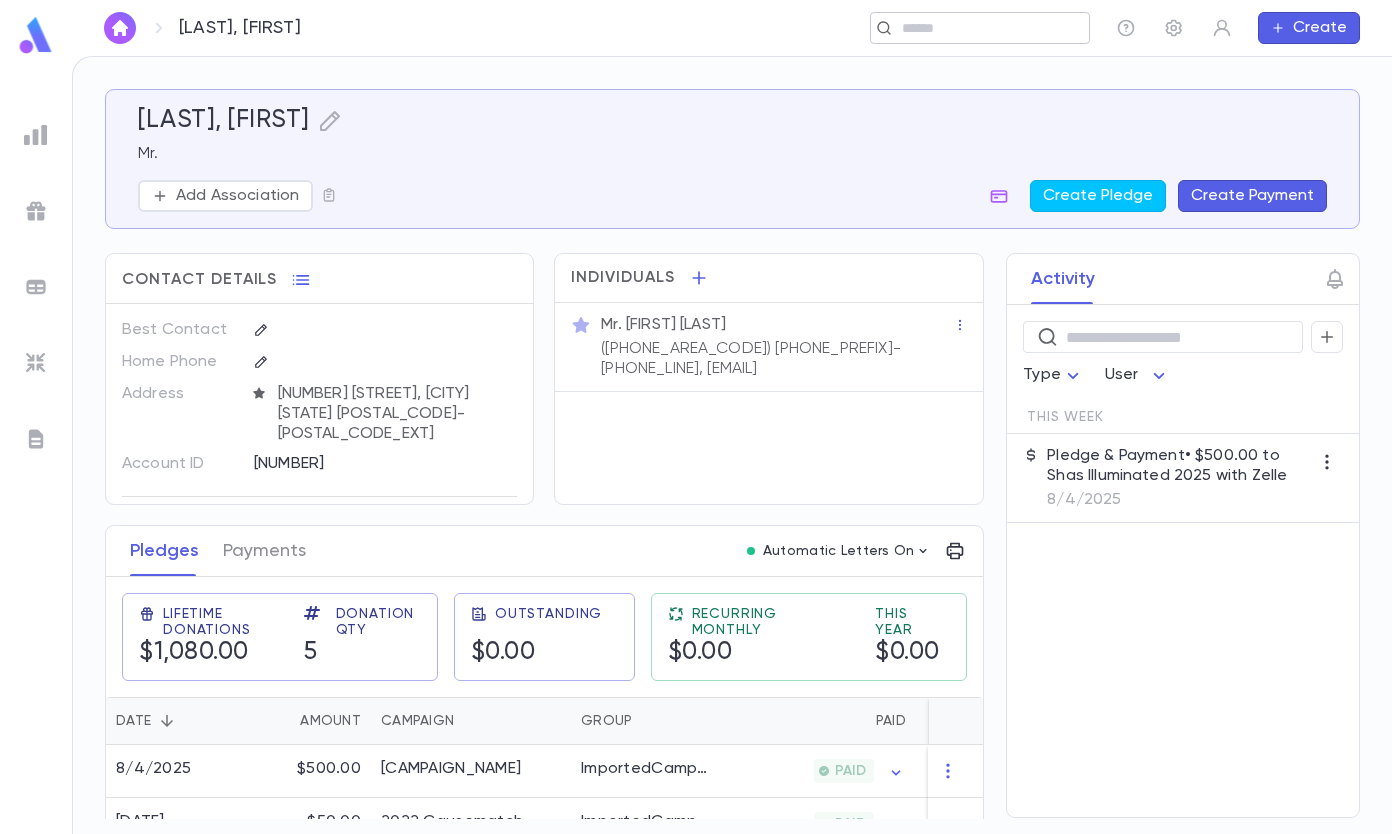 click at bounding box center [973, 28] 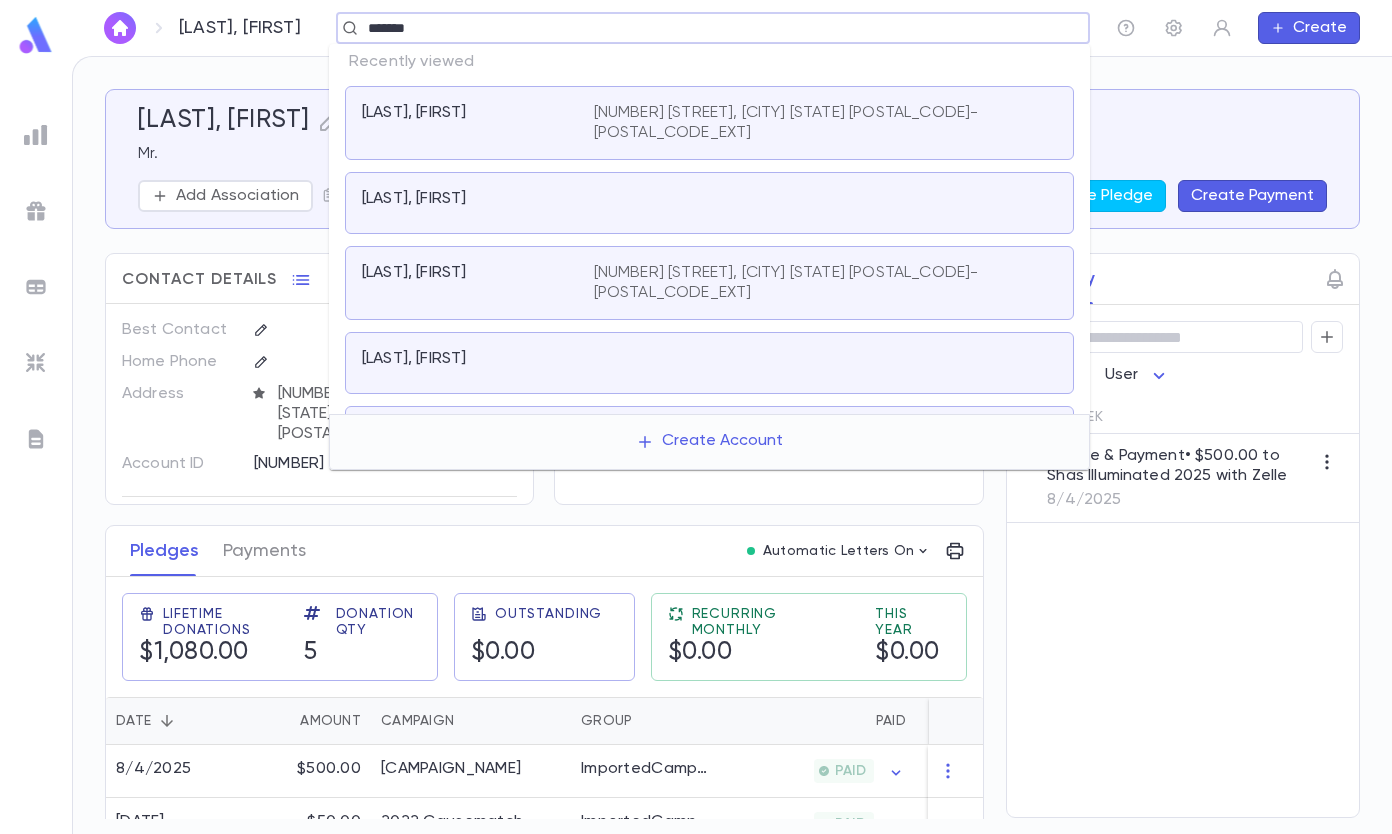 type on "*******" 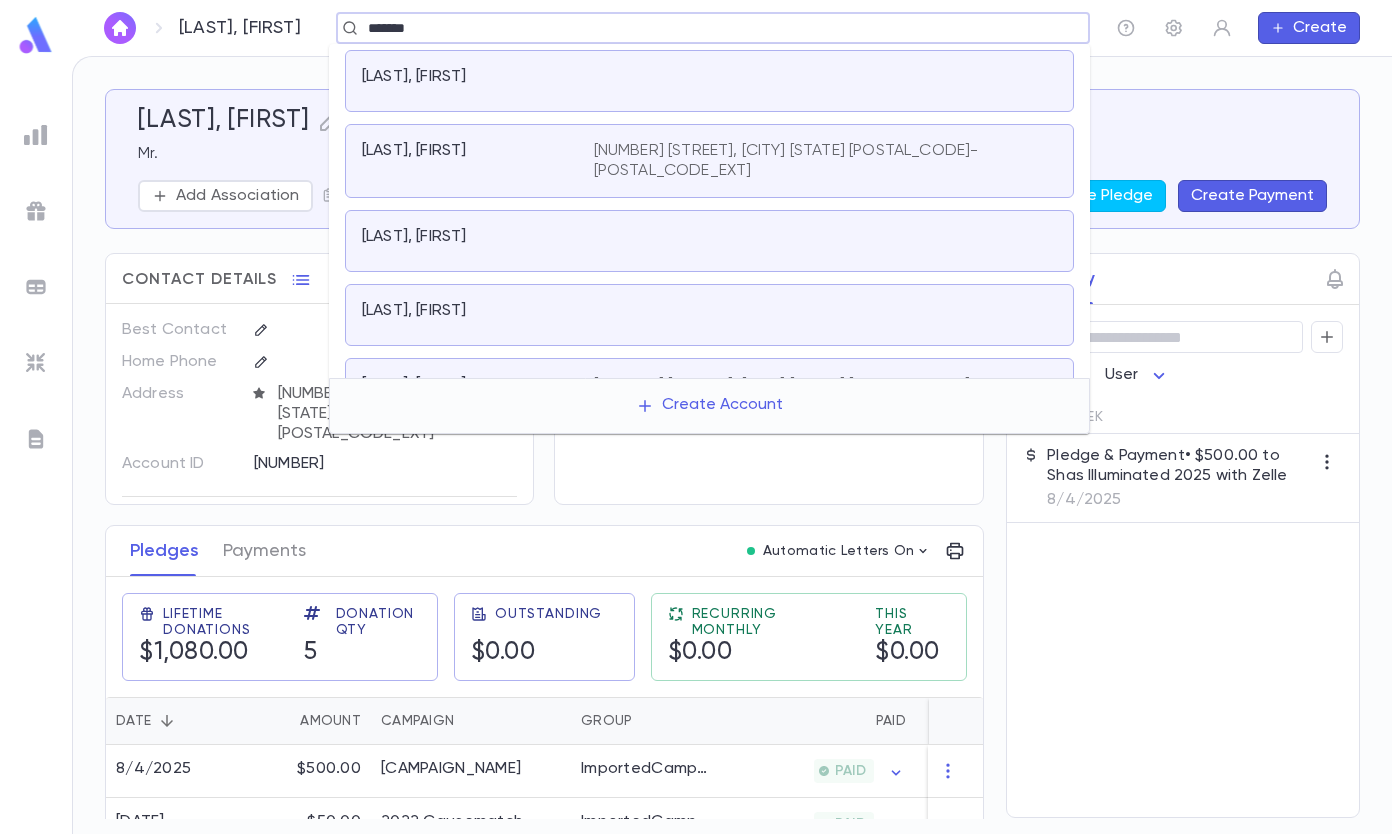 scroll, scrollTop: 0, scrollLeft: 0, axis: both 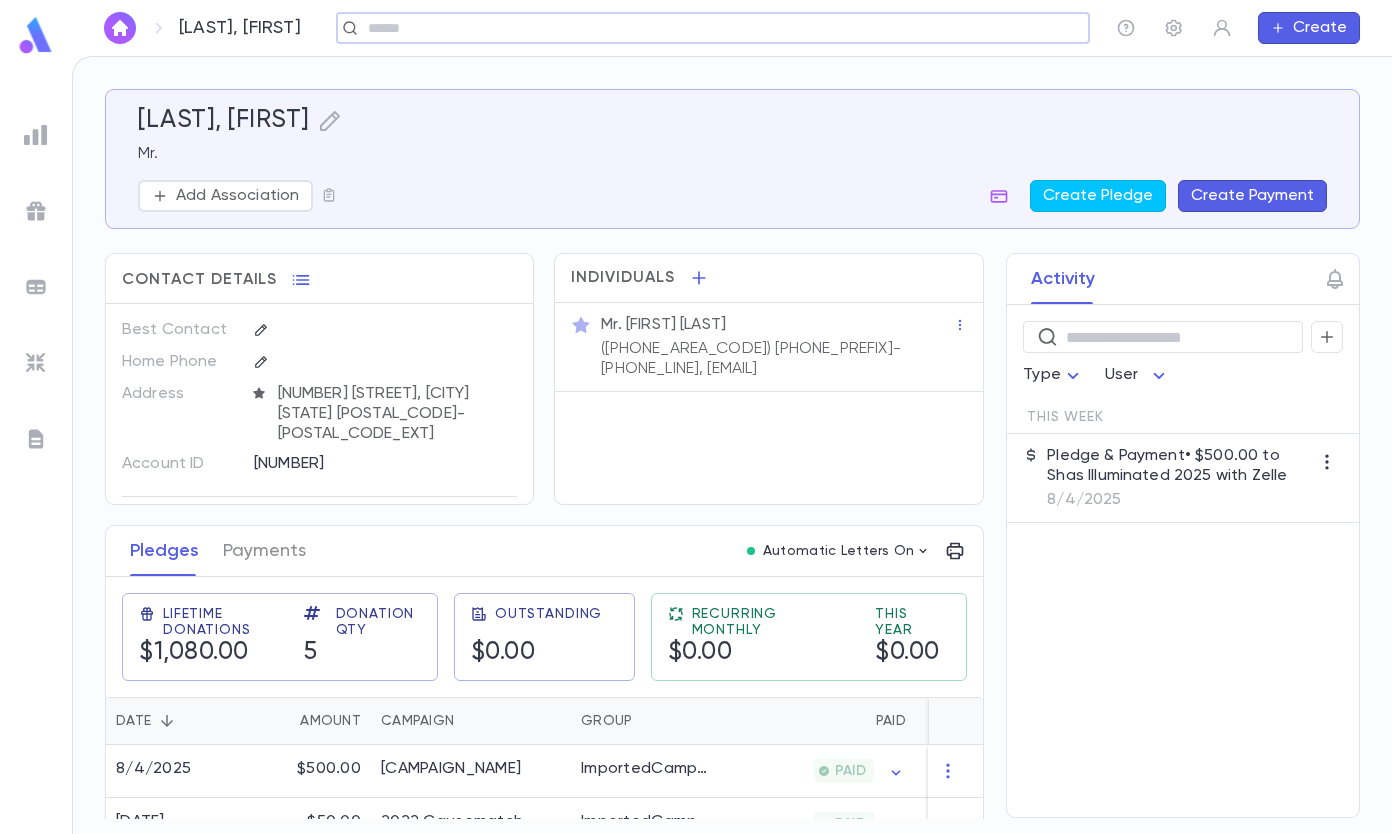 click at bounding box center (706, 28) 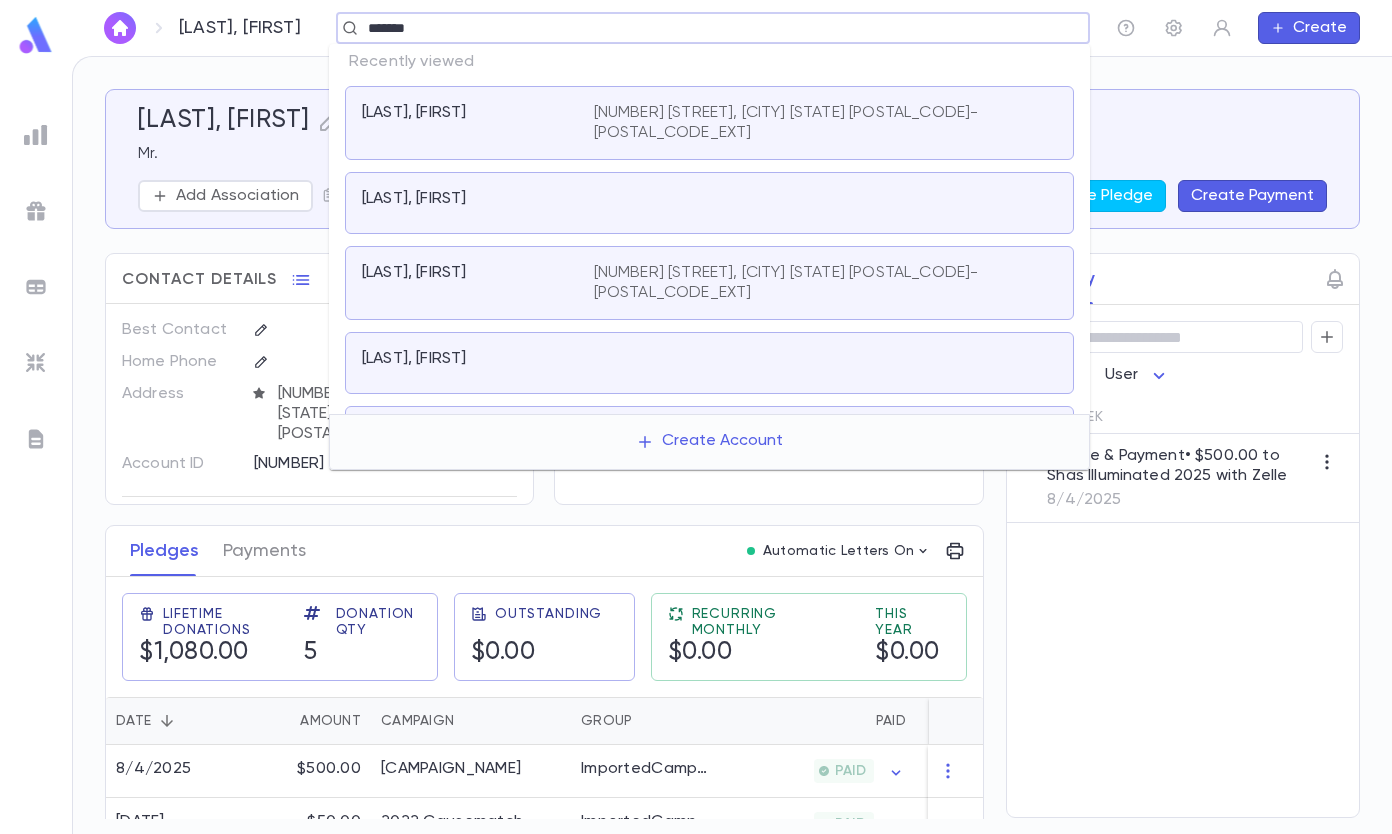 type on "*******" 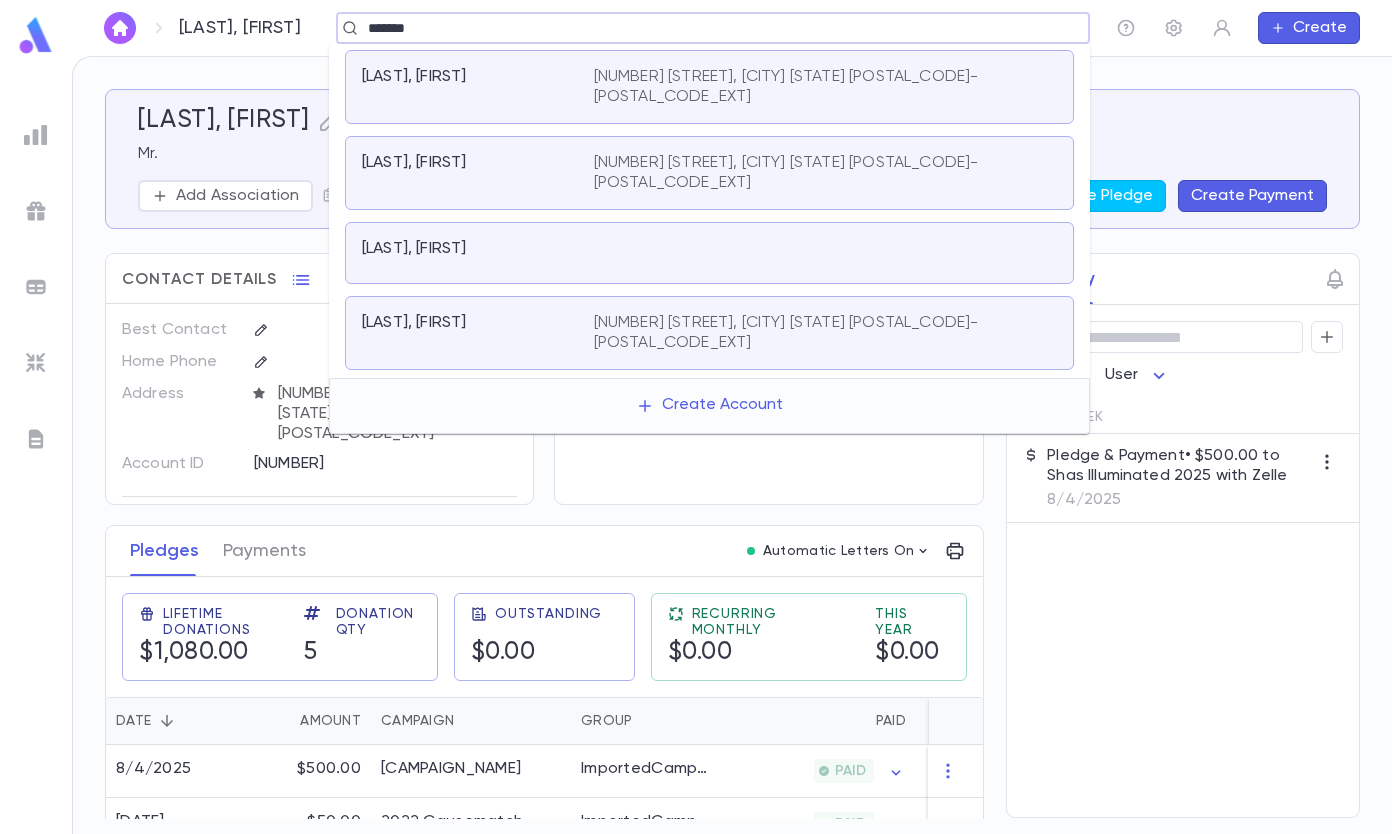 click on "[LAST], [FIRST]" at bounding box center (466, 249) 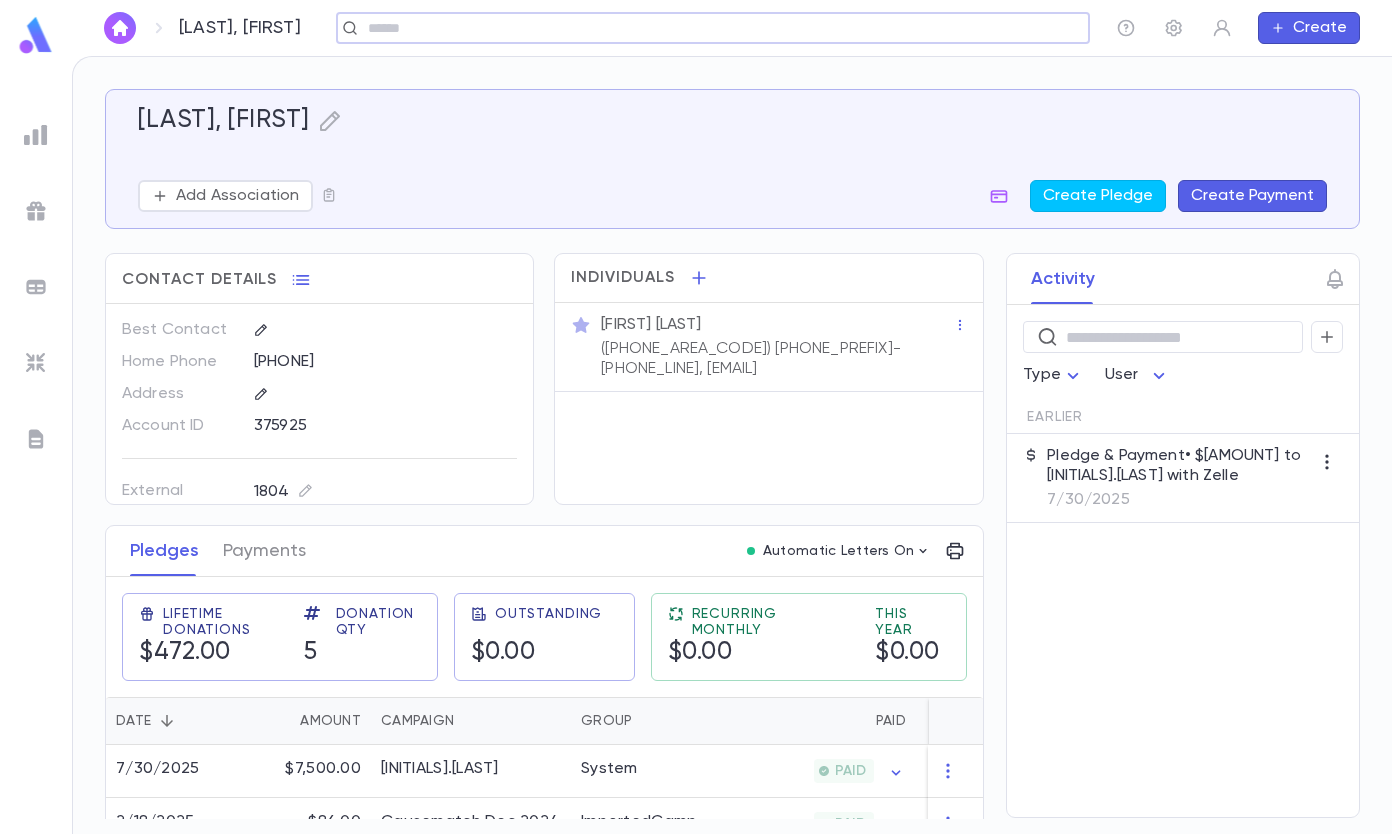 click on "Create Payment" at bounding box center [1252, 196] 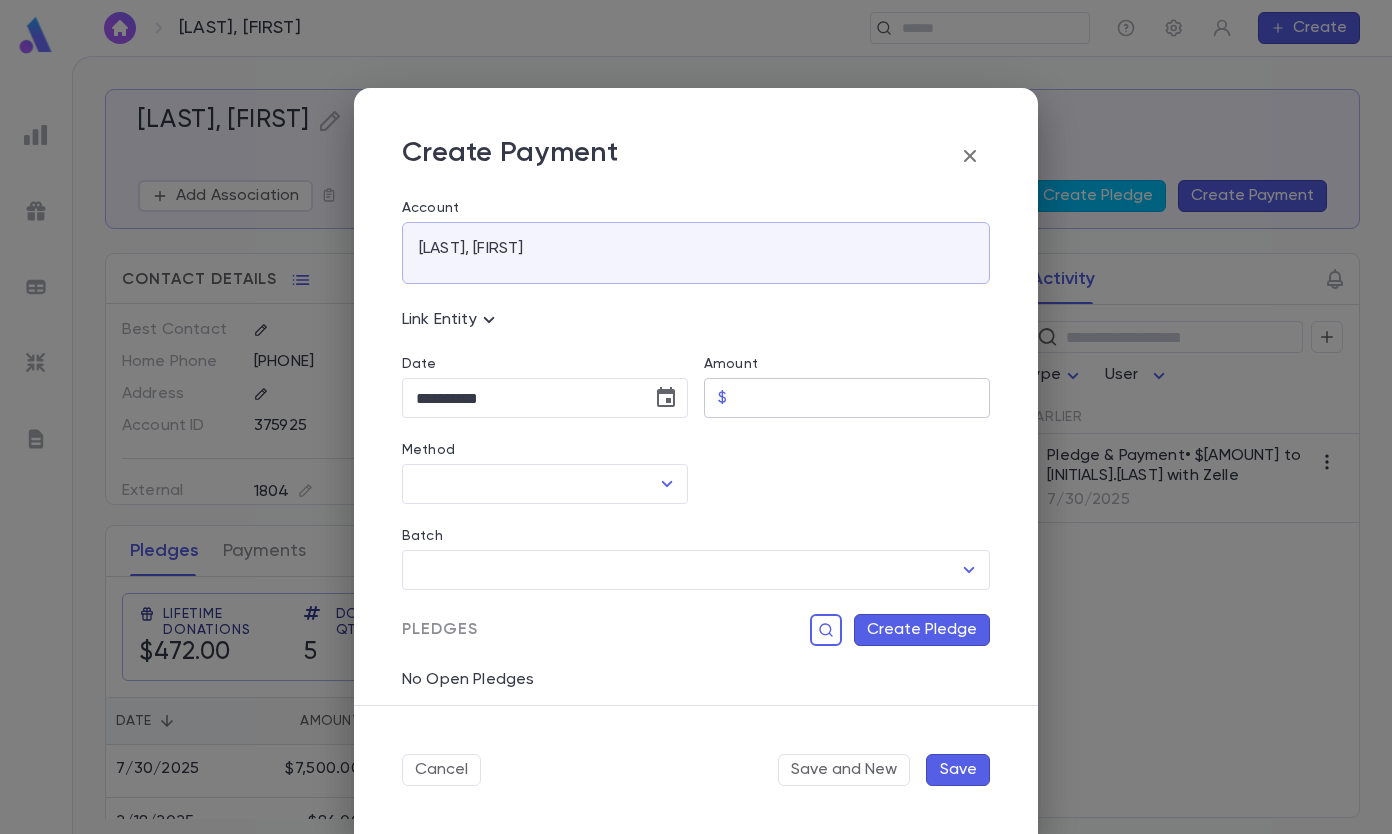 click on "Amount" at bounding box center (862, 398) 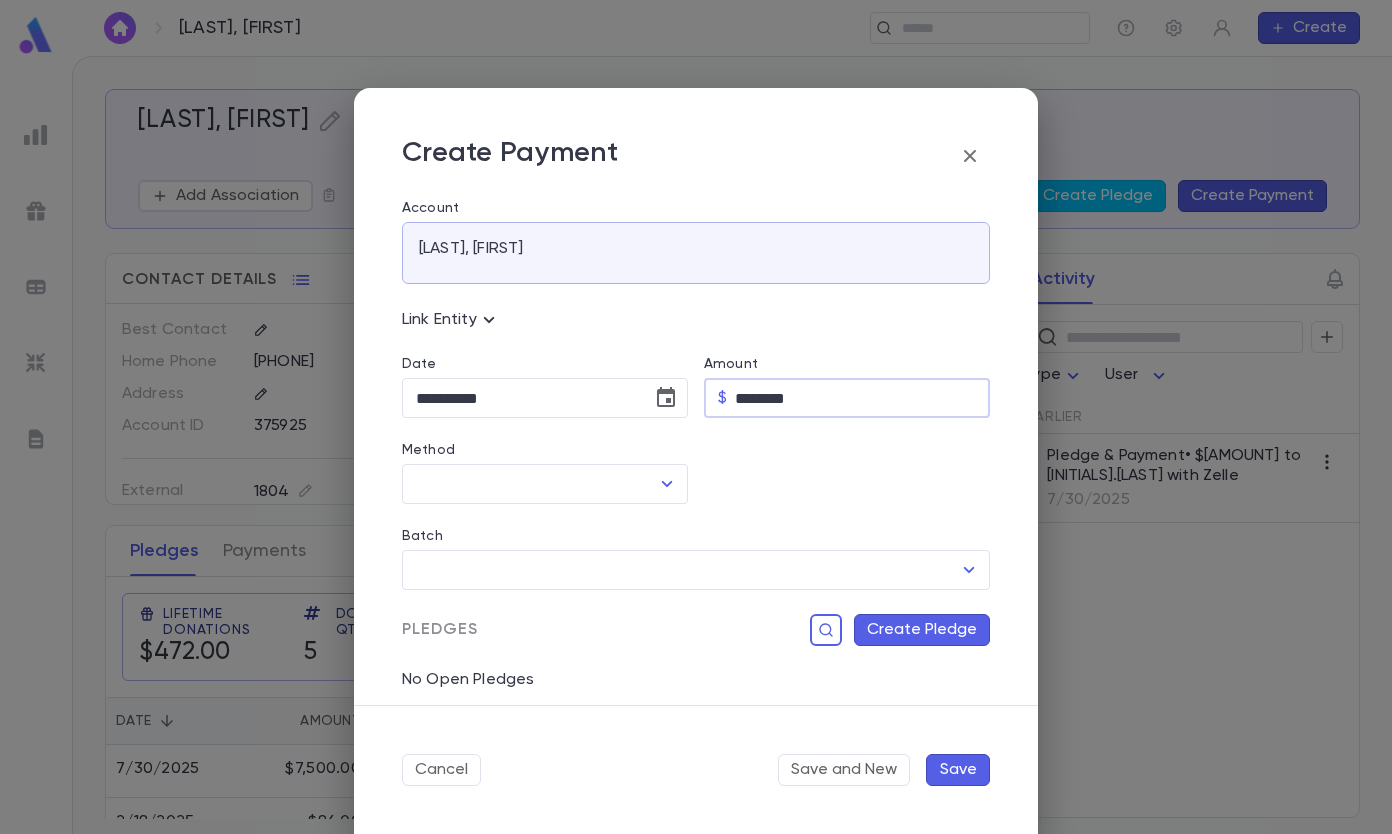 type on "********" 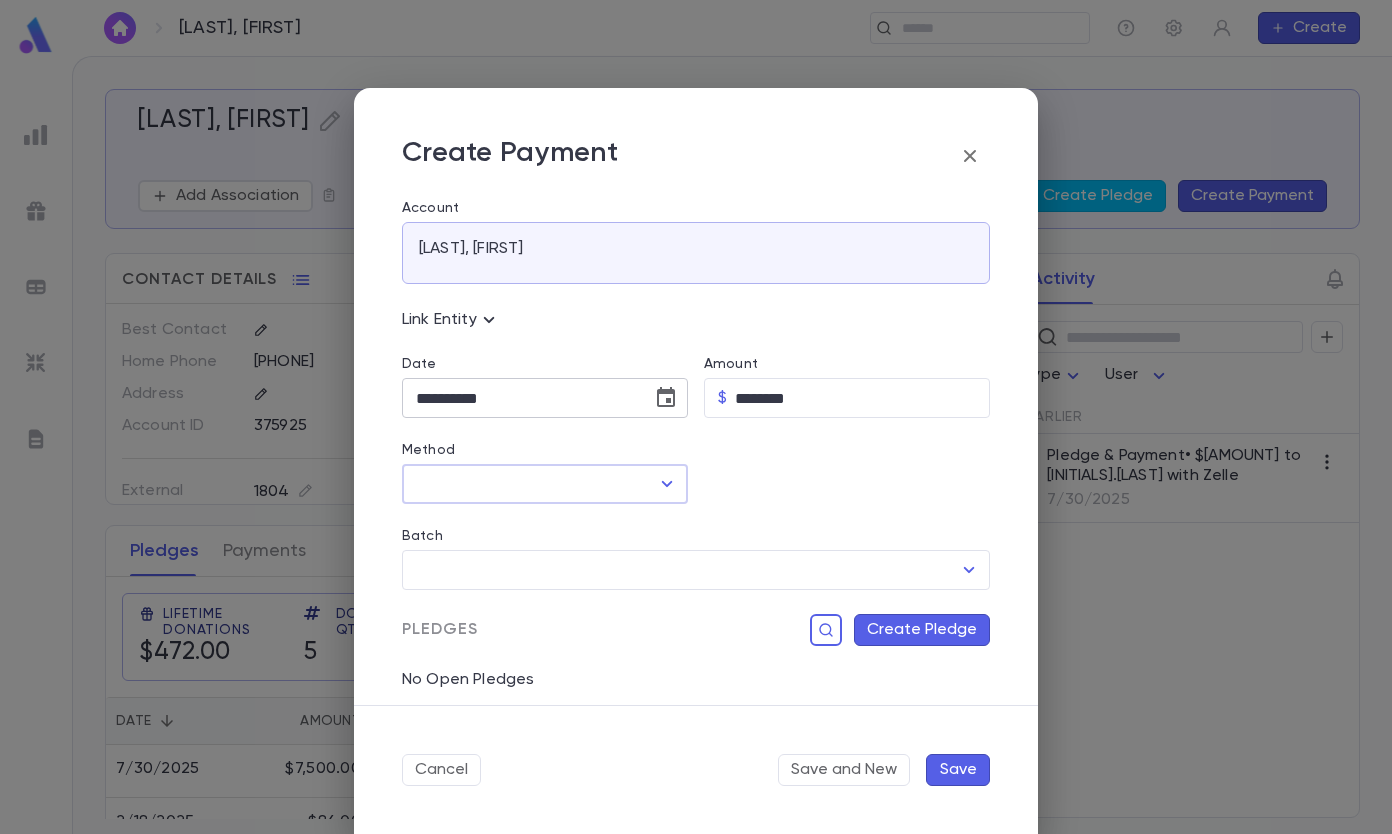 click 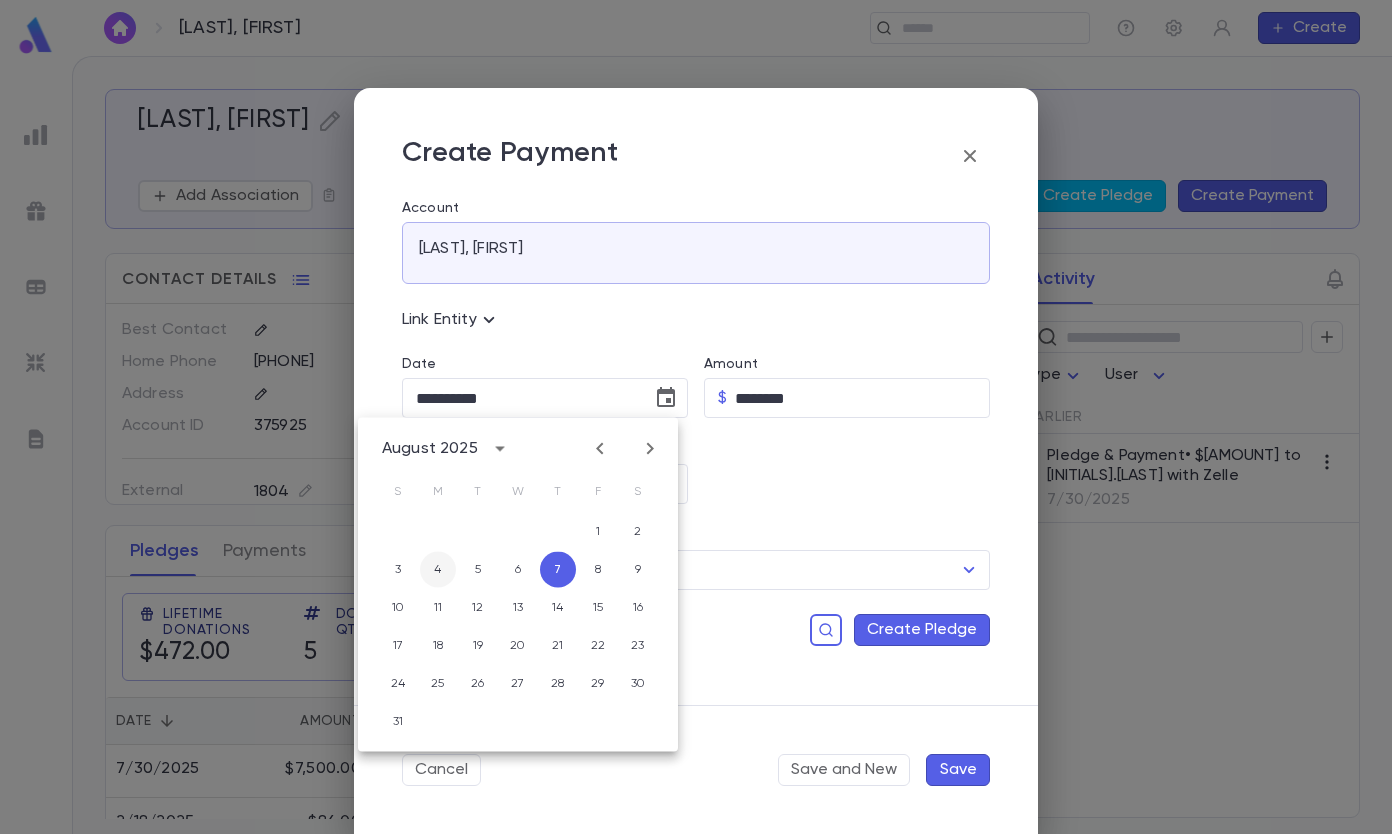click on "4" at bounding box center [438, 570] 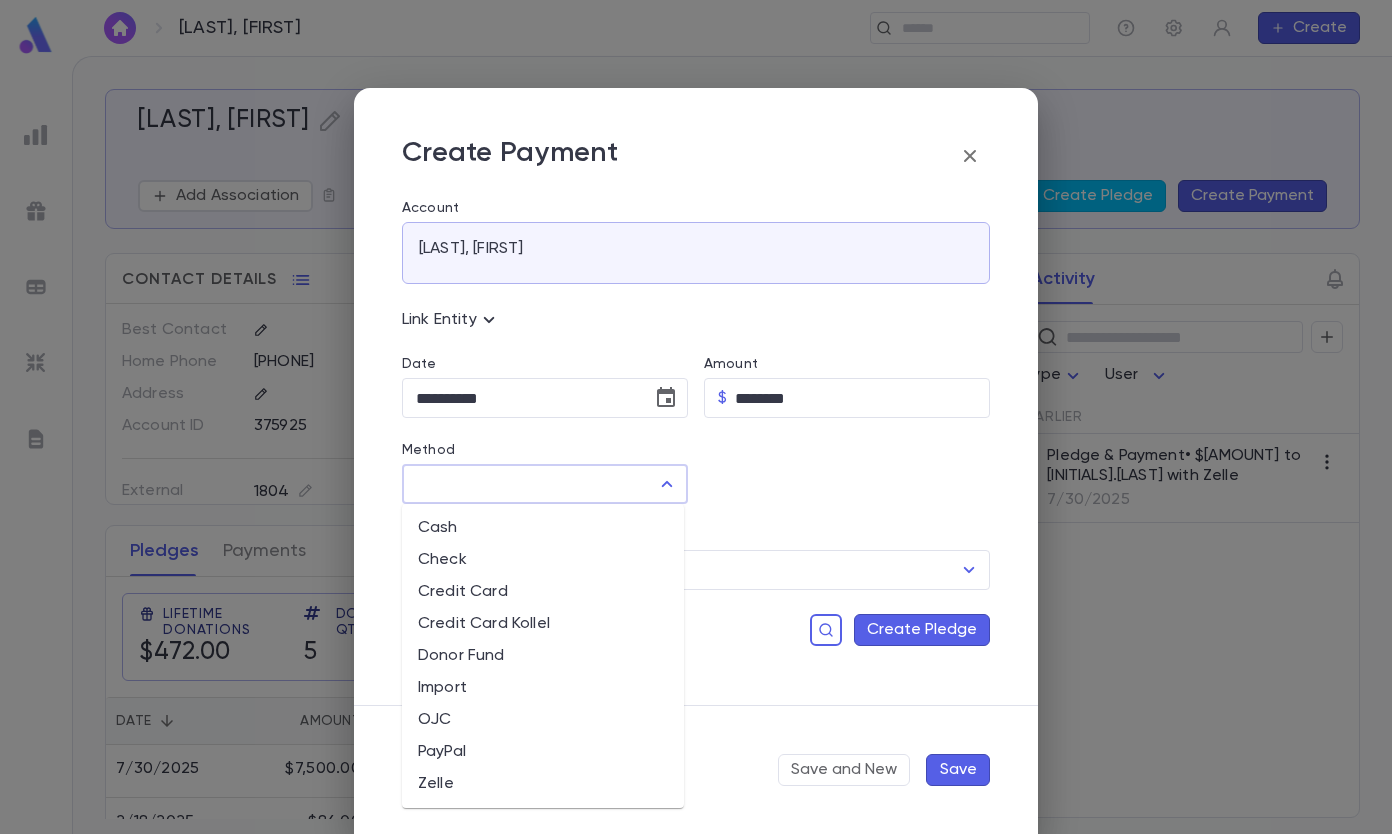 click on "Method" at bounding box center (530, 484) 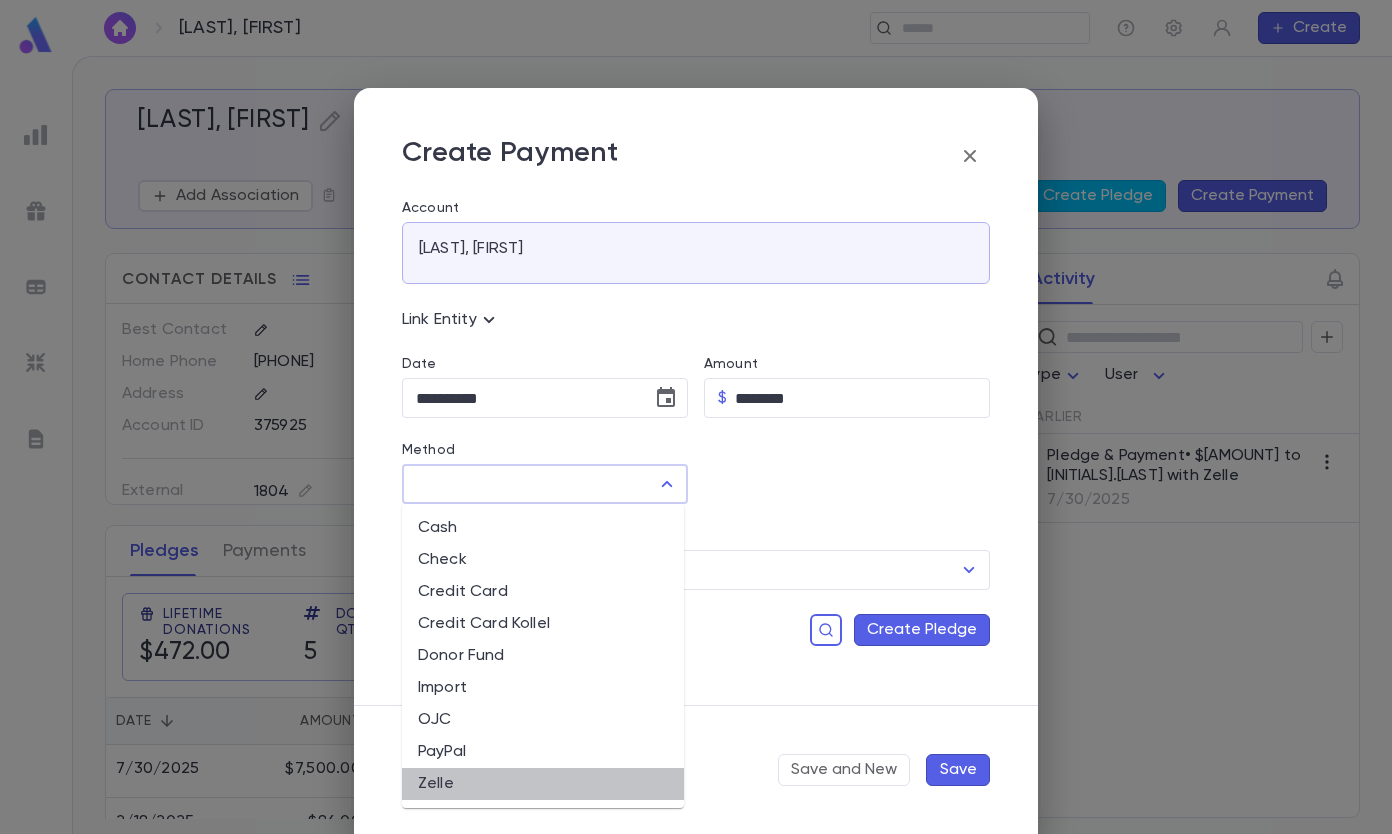 click on "Zelle" at bounding box center [543, 784] 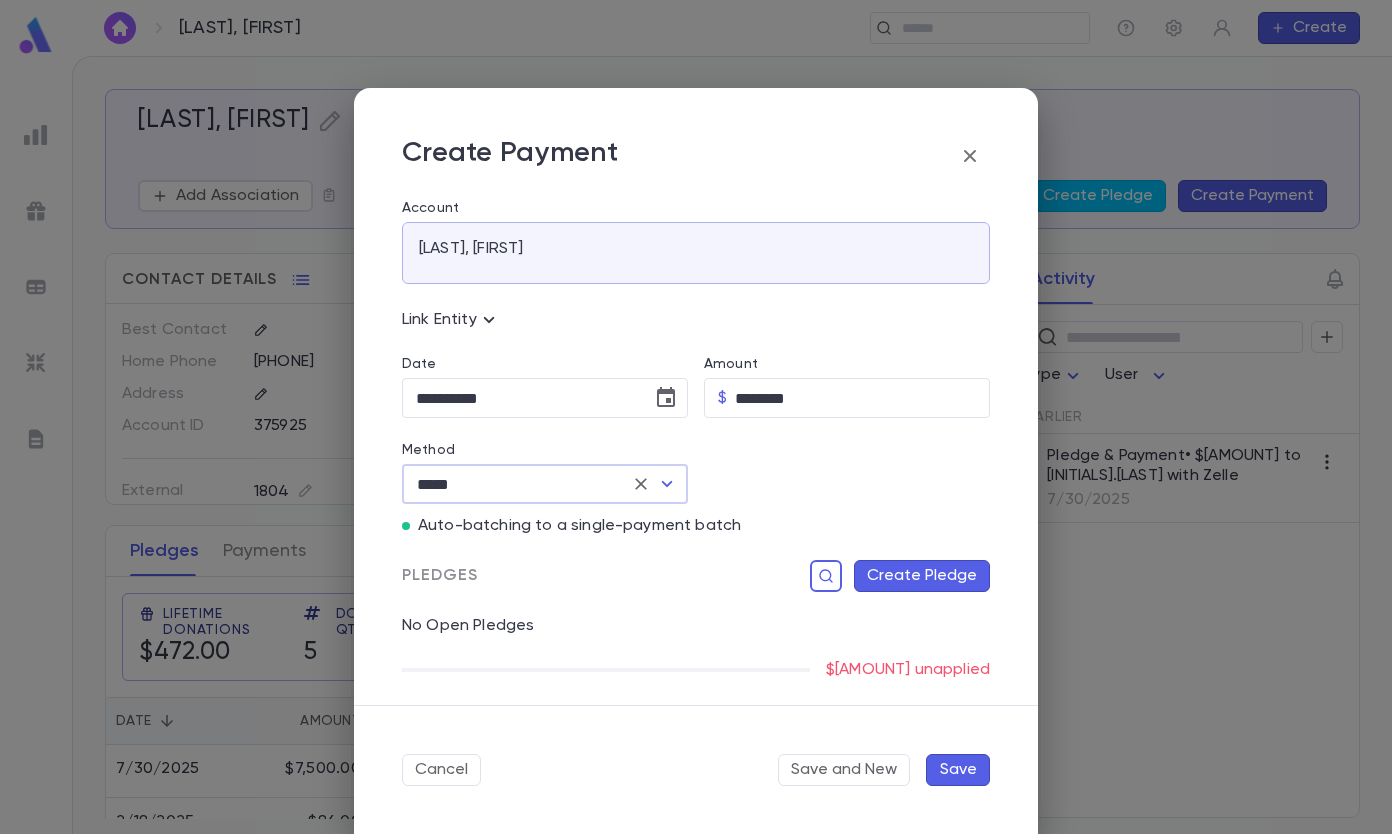 click on "Create Pledge" at bounding box center (922, 576) 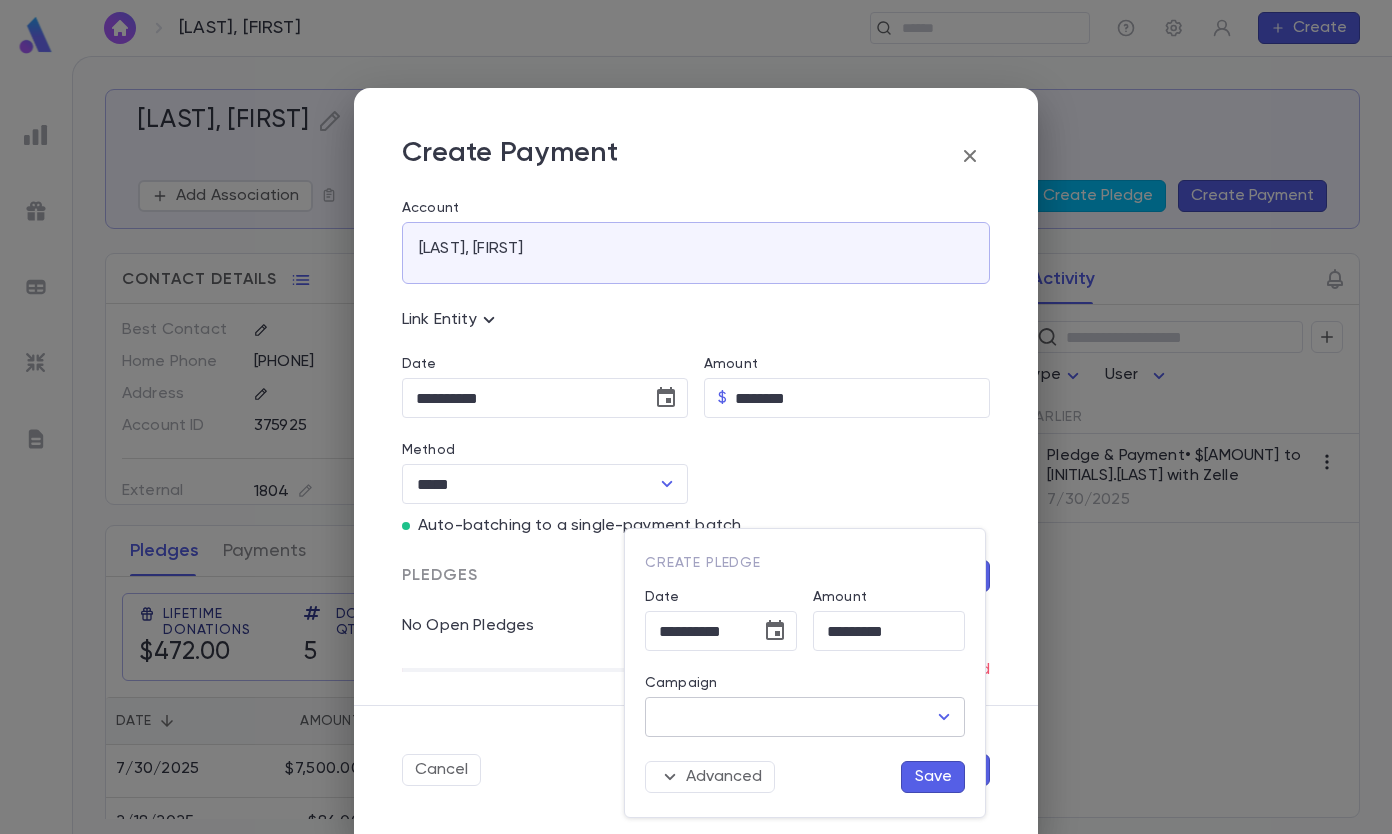 click on "Campaign" at bounding box center [790, 717] 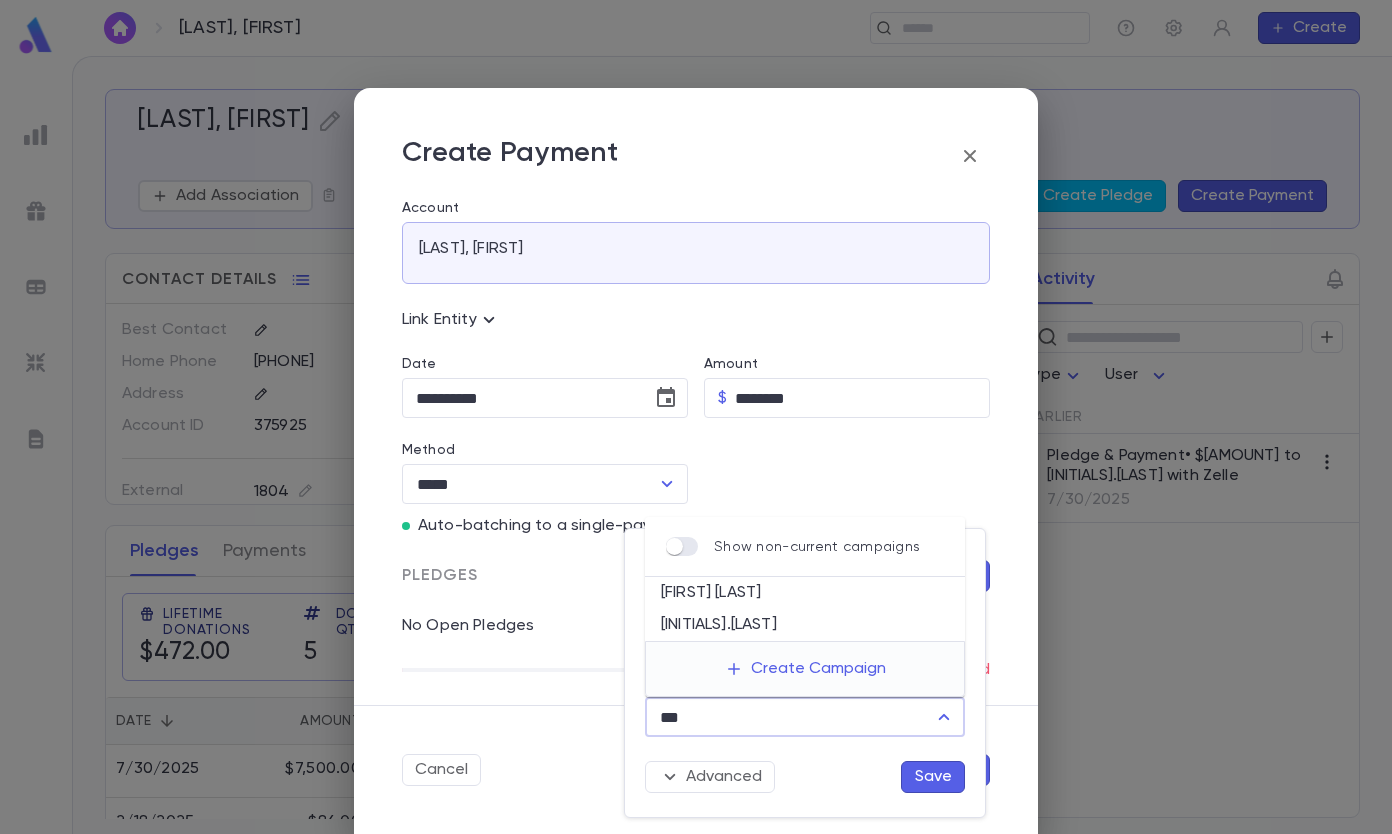click on "[INITIALS].[LAST]" at bounding box center (805, 625) 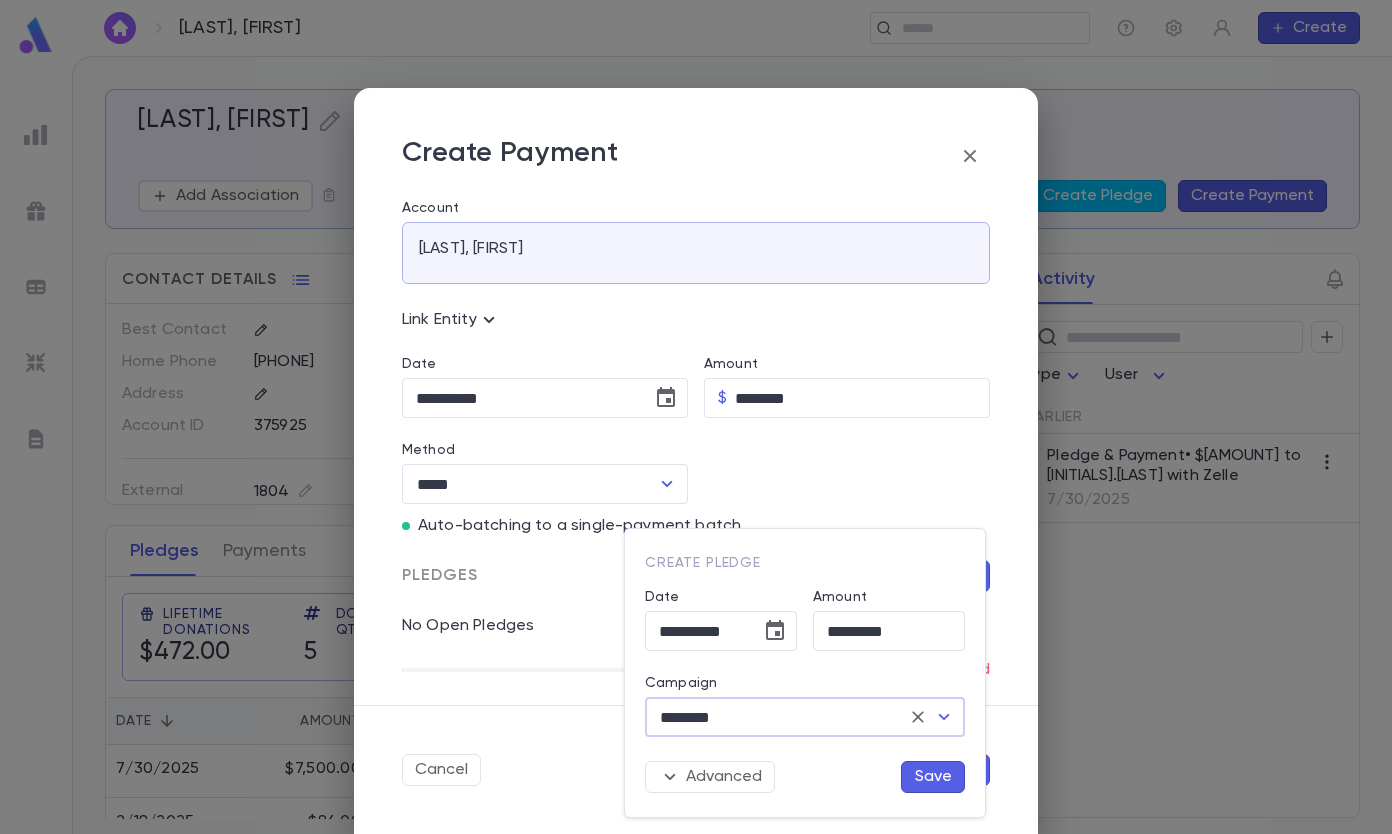 type on "********" 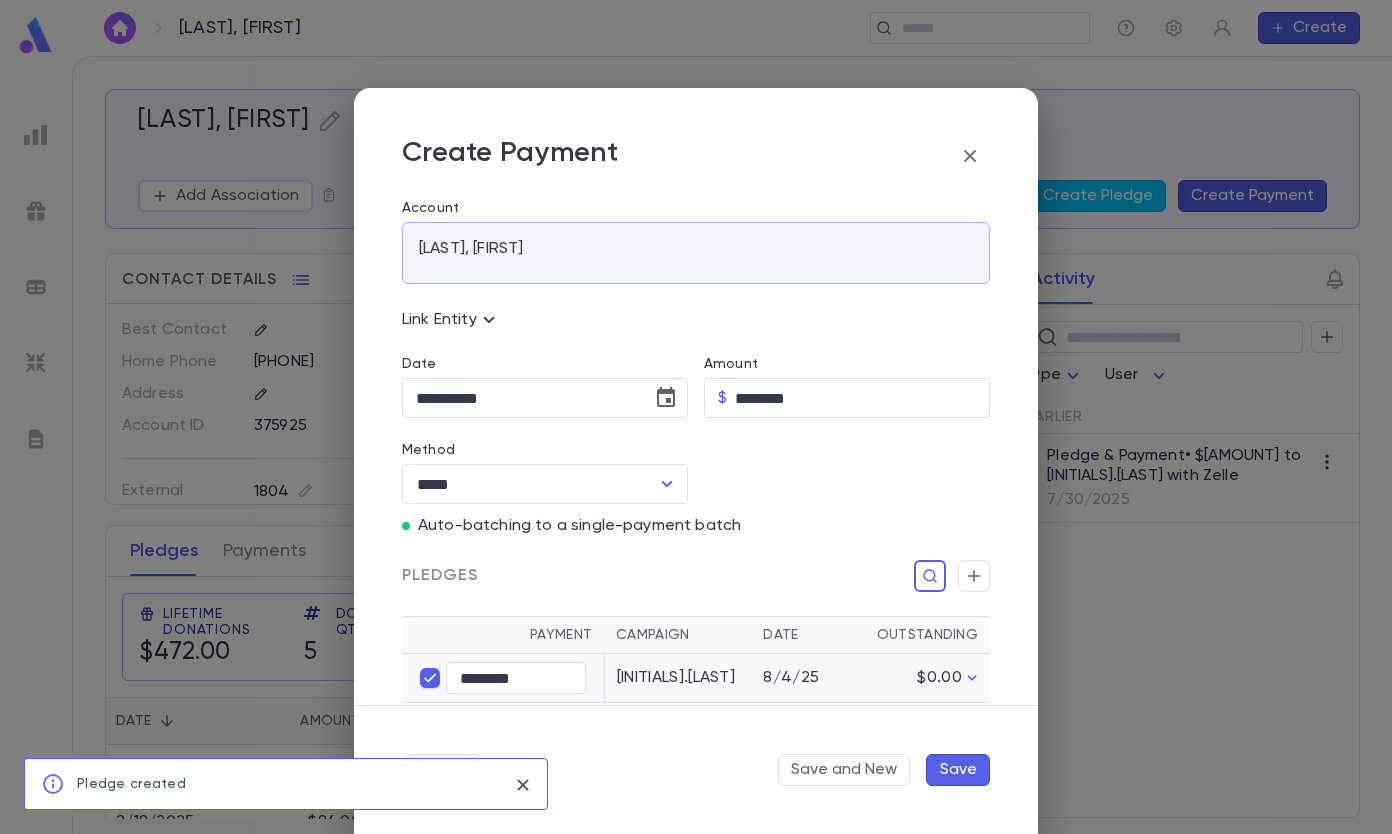 click on "Save" at bounding box center [958, 770] 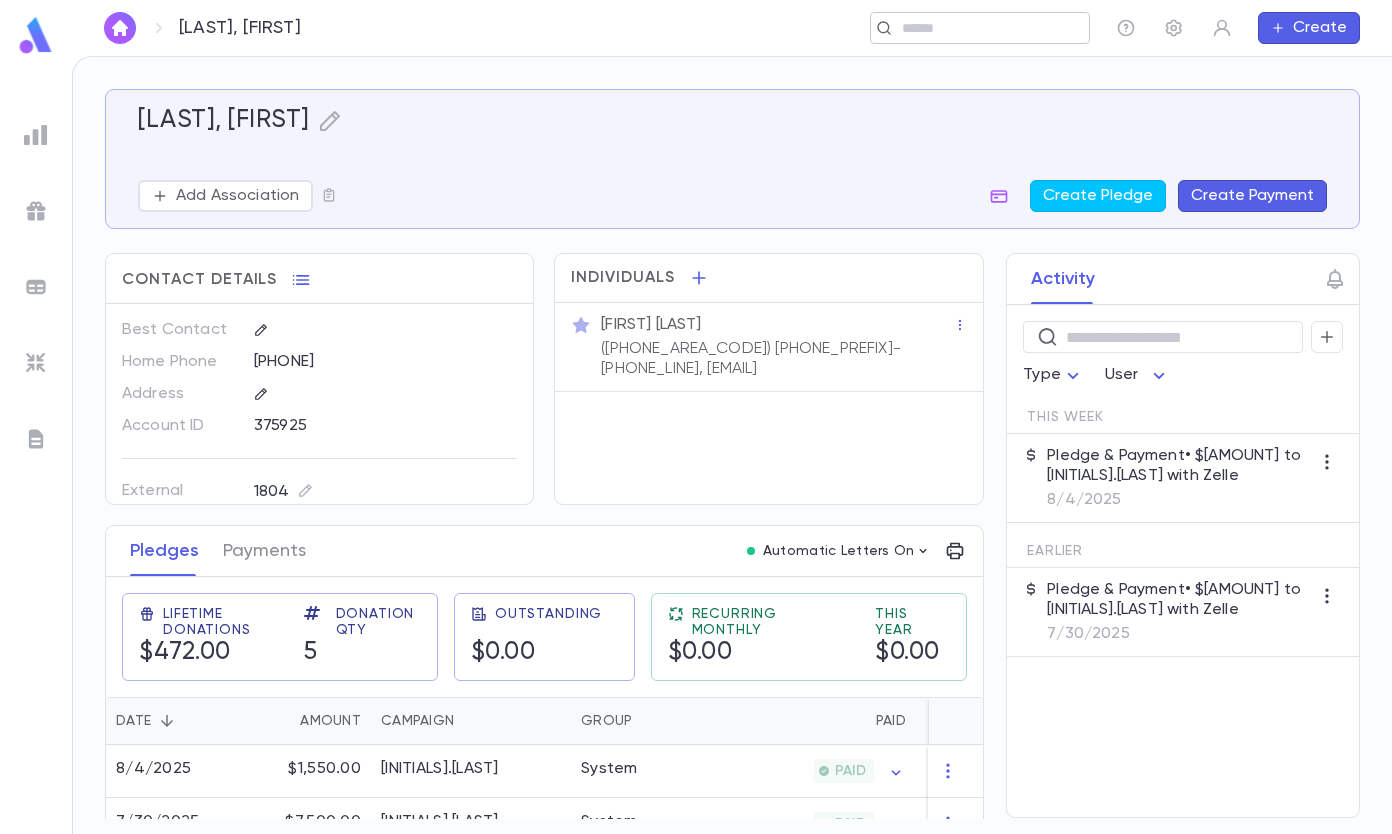 click at bounding box center [973, 28] 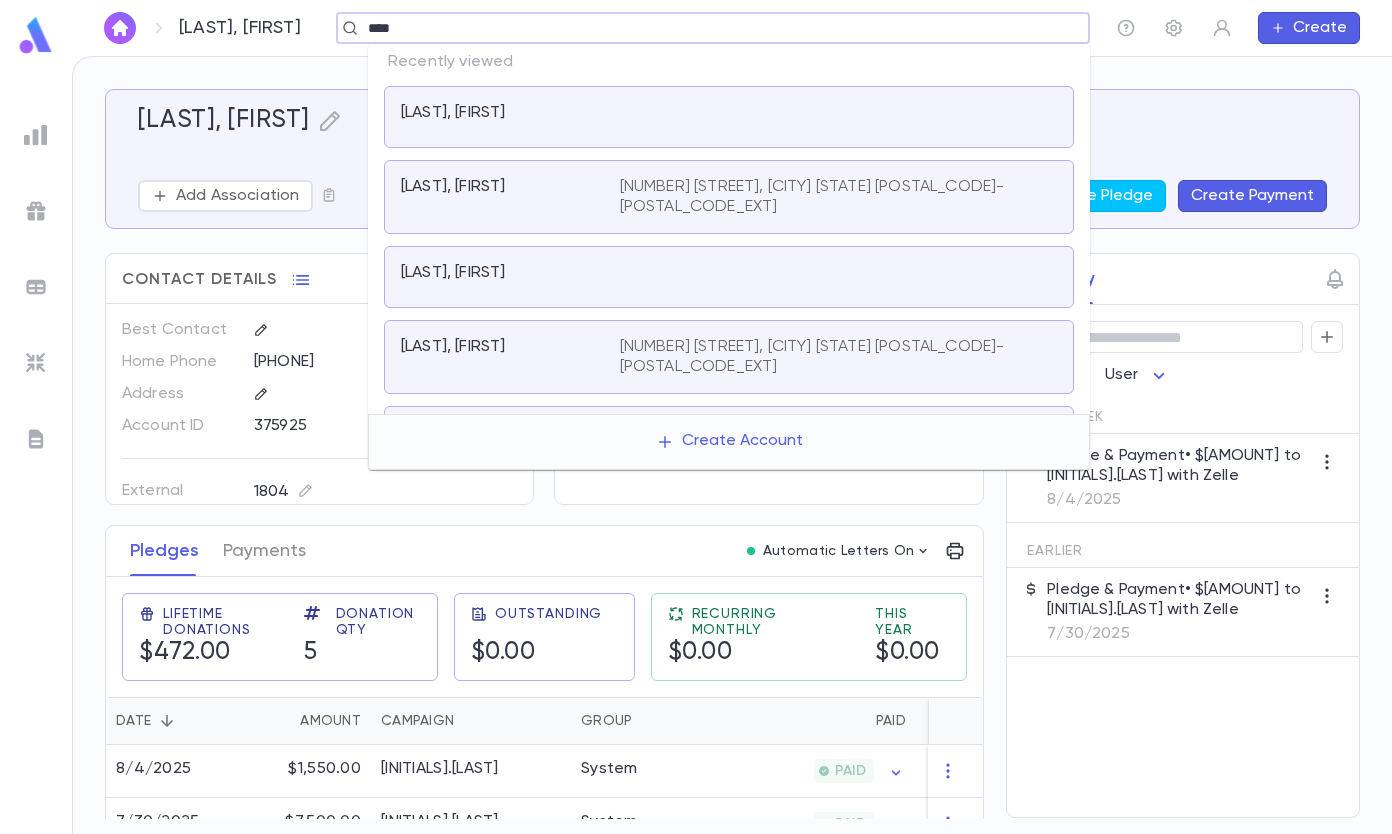 type on "****" 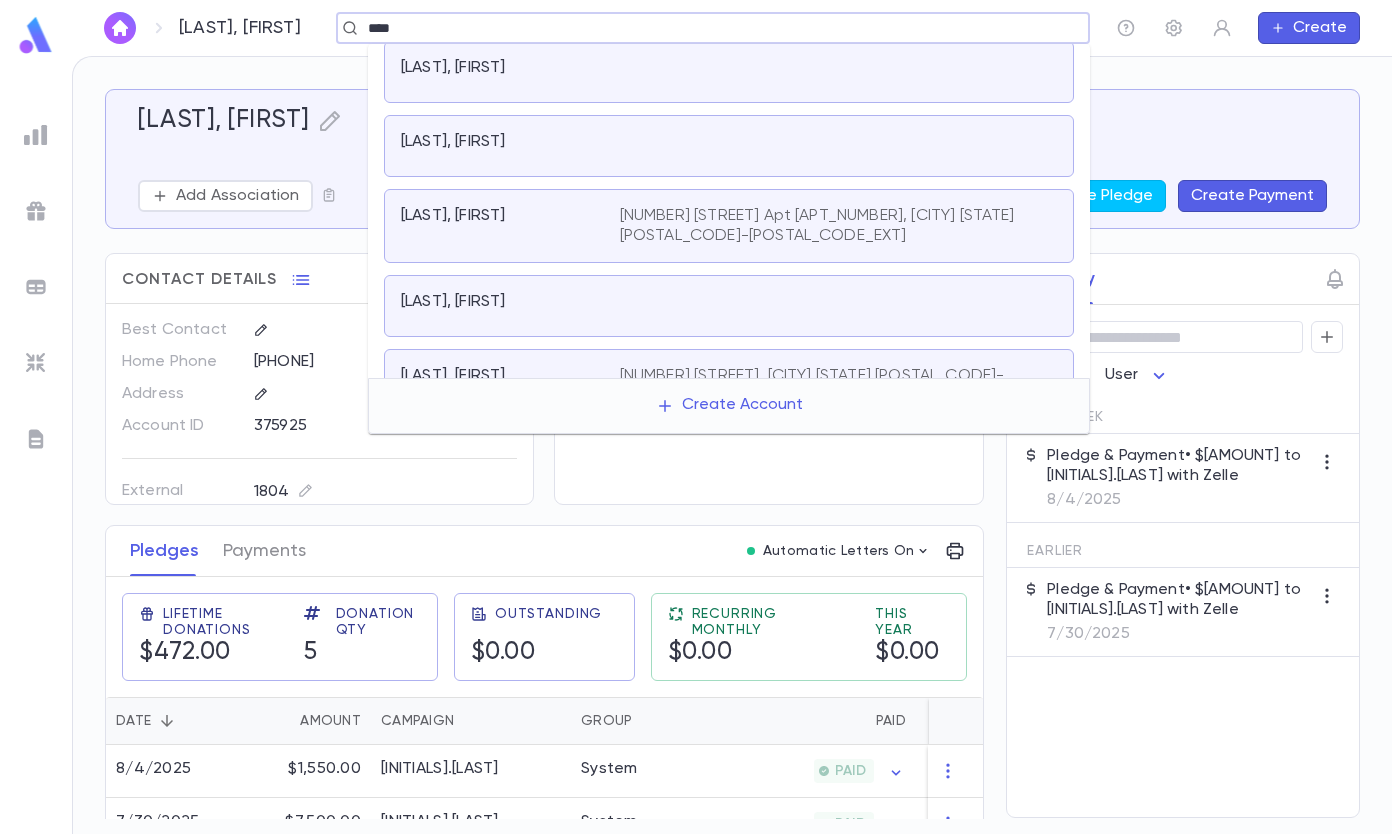 scroll, scrollTop: 600, scrollLeft: 0, axis: vertical 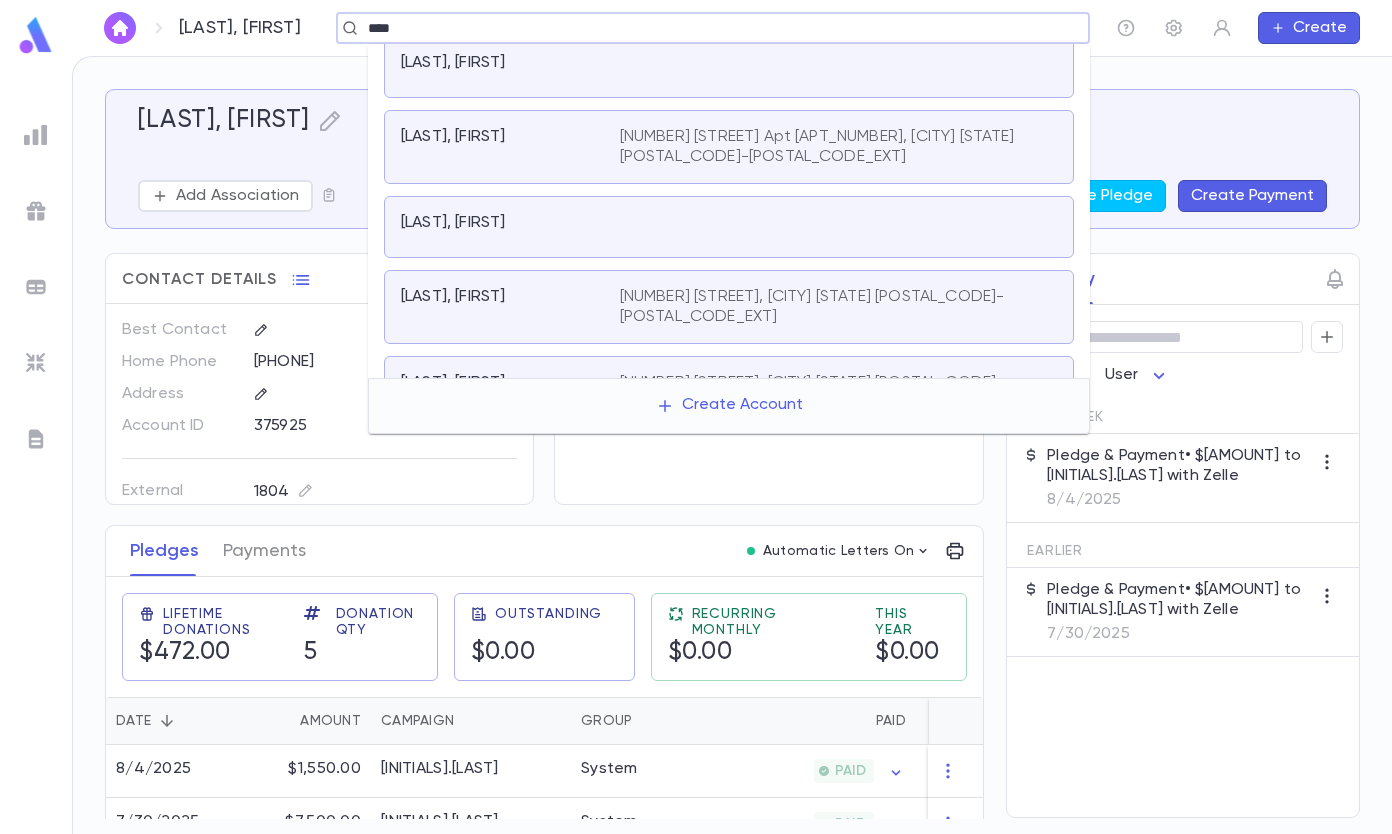 click on "[LAST], [FIRST]" at bounding box center [498, 223] 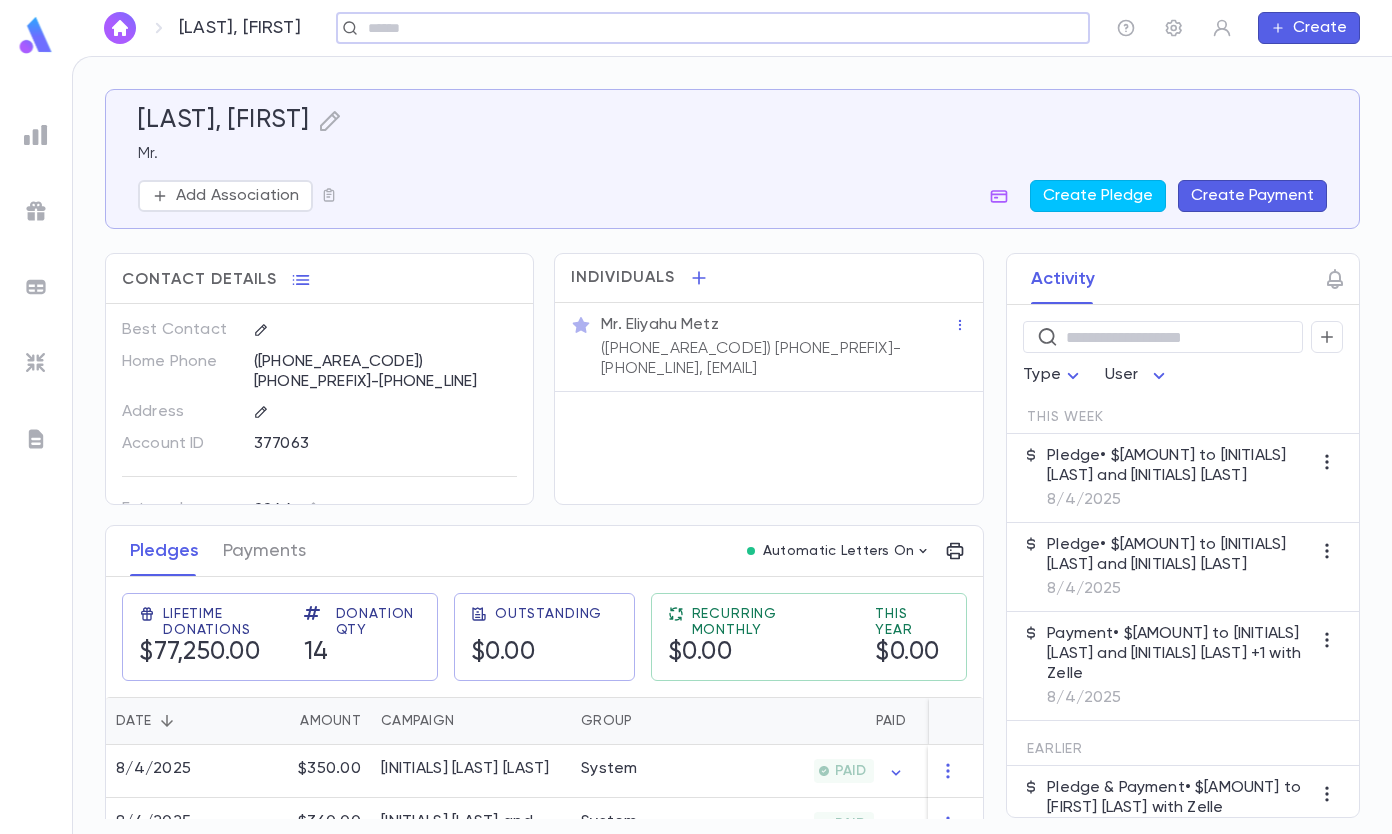 click on "Create Payment" at bounding box center (1252, 196) 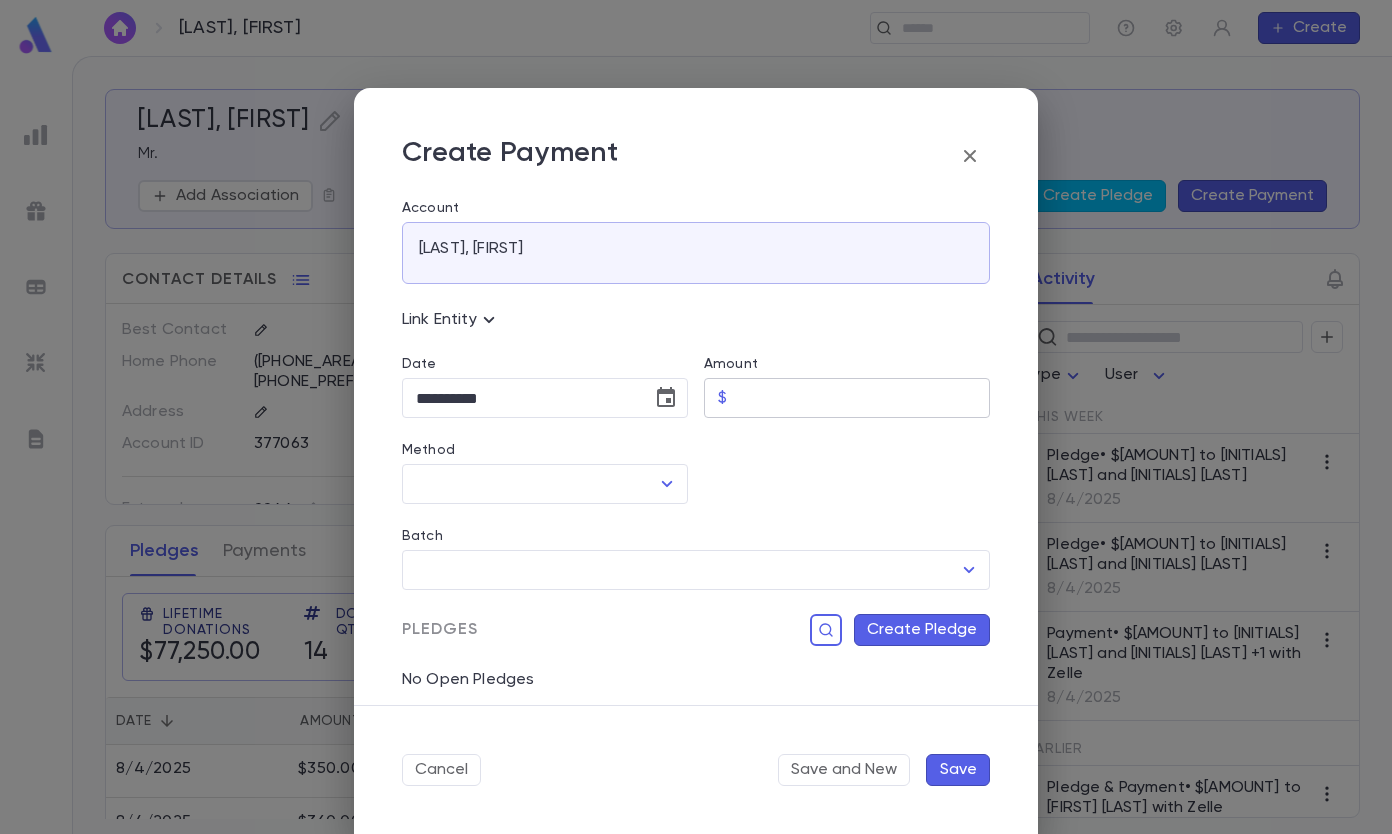 click on "Amount" at bounding box center (862, 398) 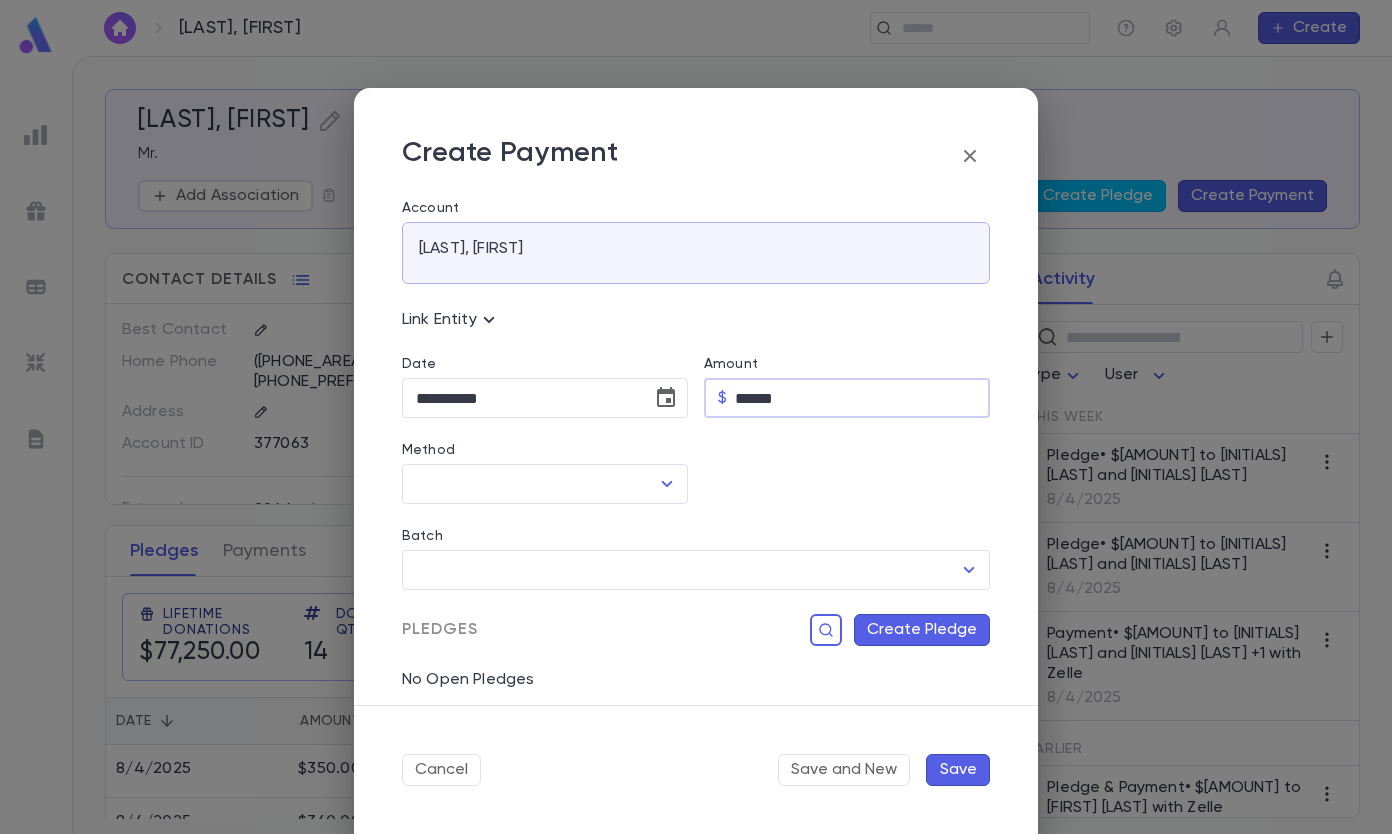 type on "******" 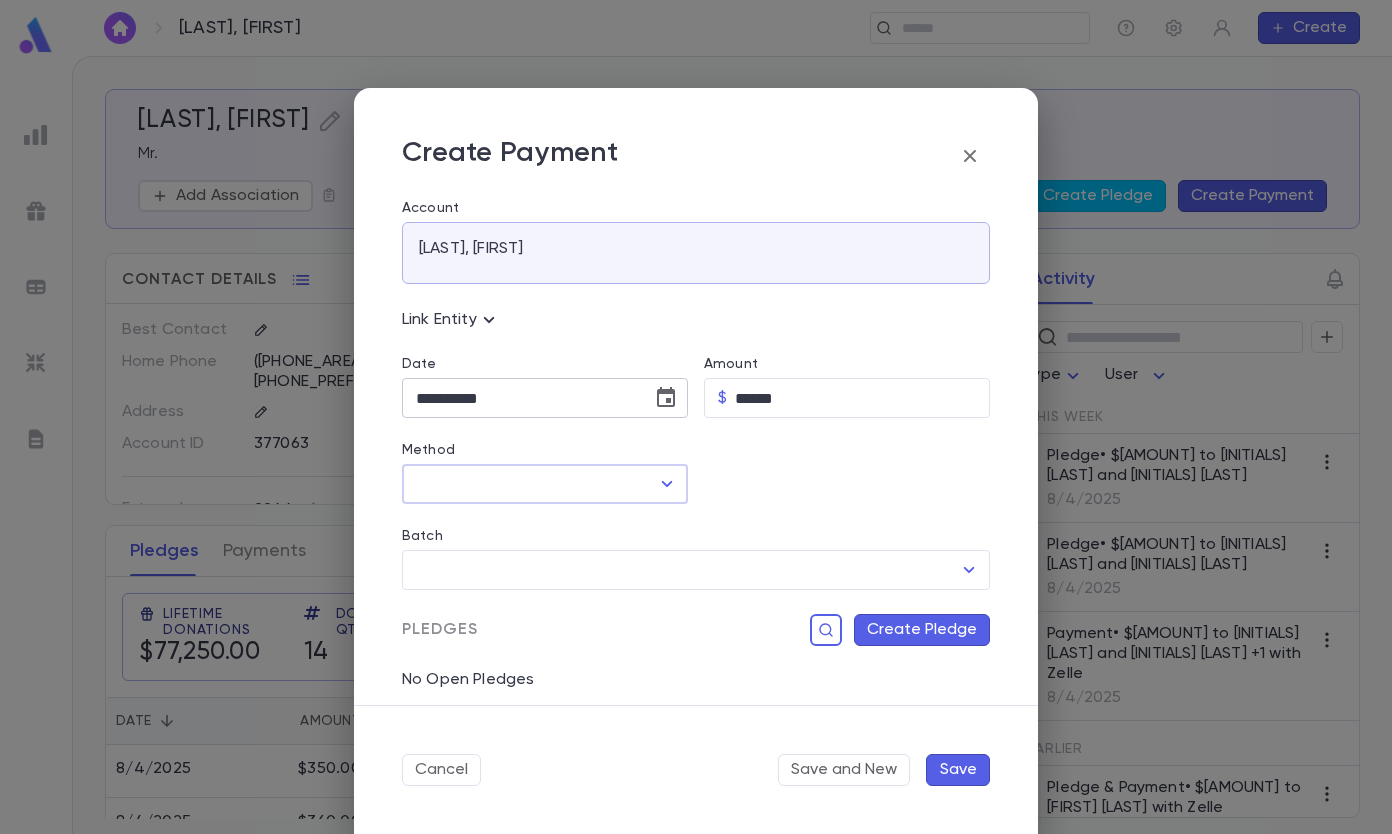 click 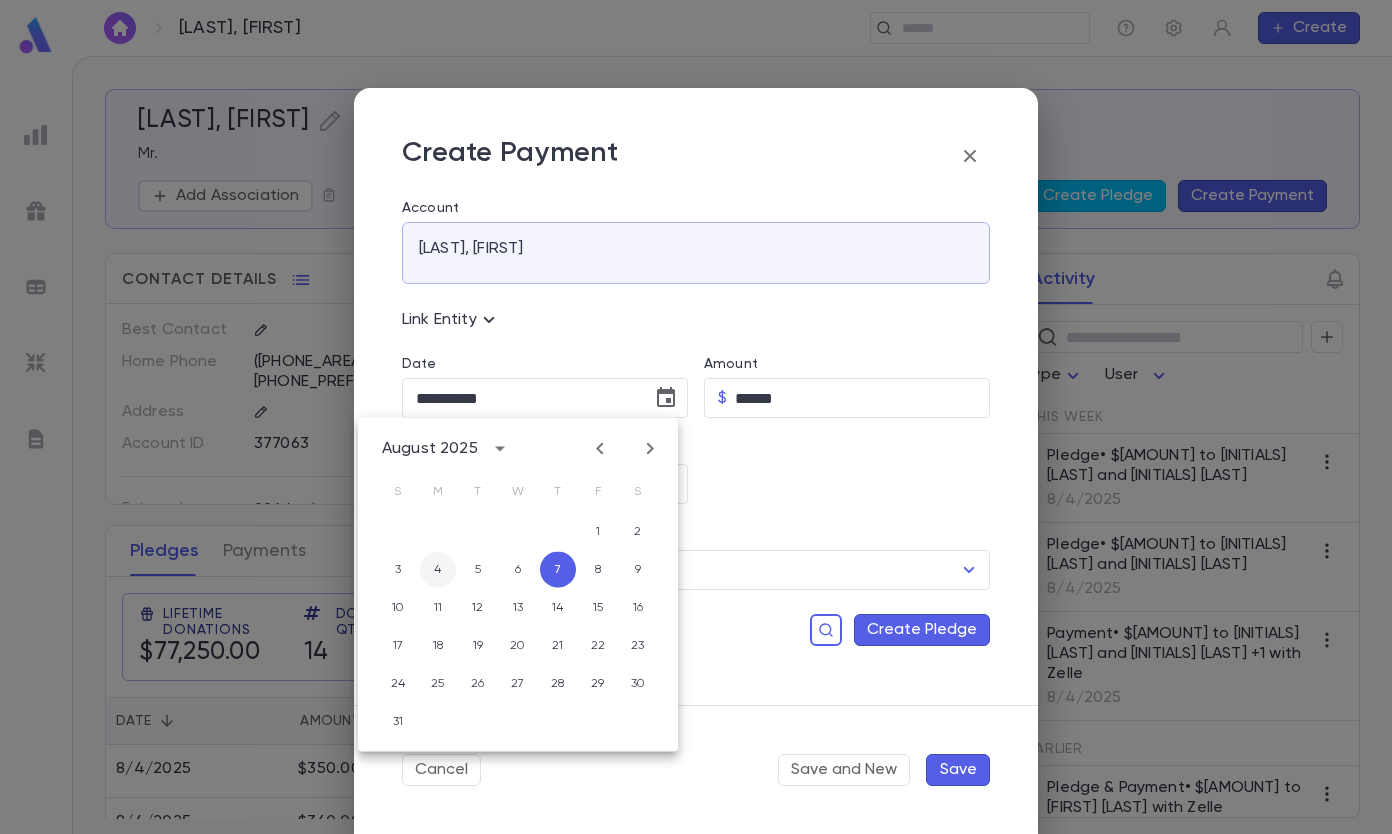 click on "4" at bounding box center [438, 570] 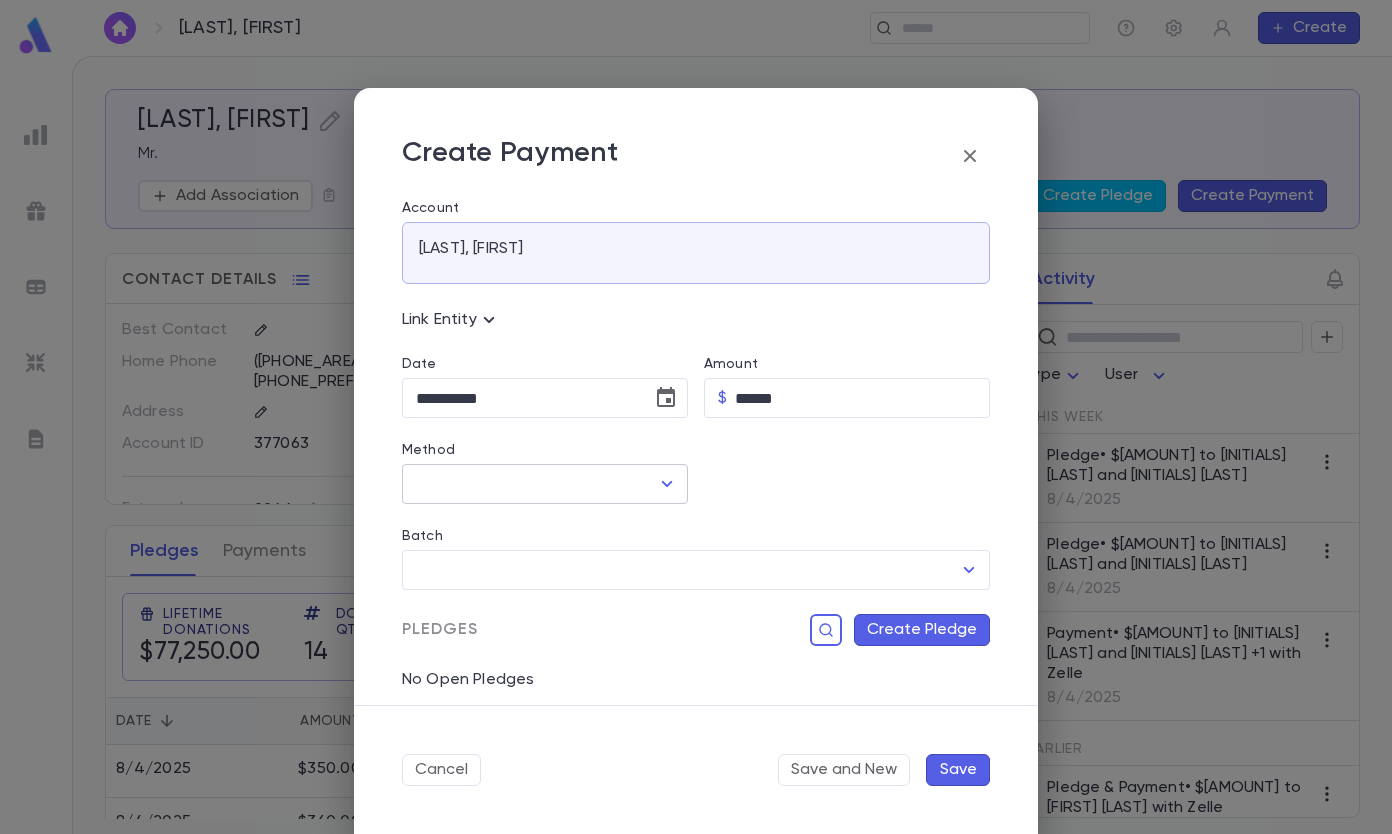 click on "Method" at bounding box center (530, 484) 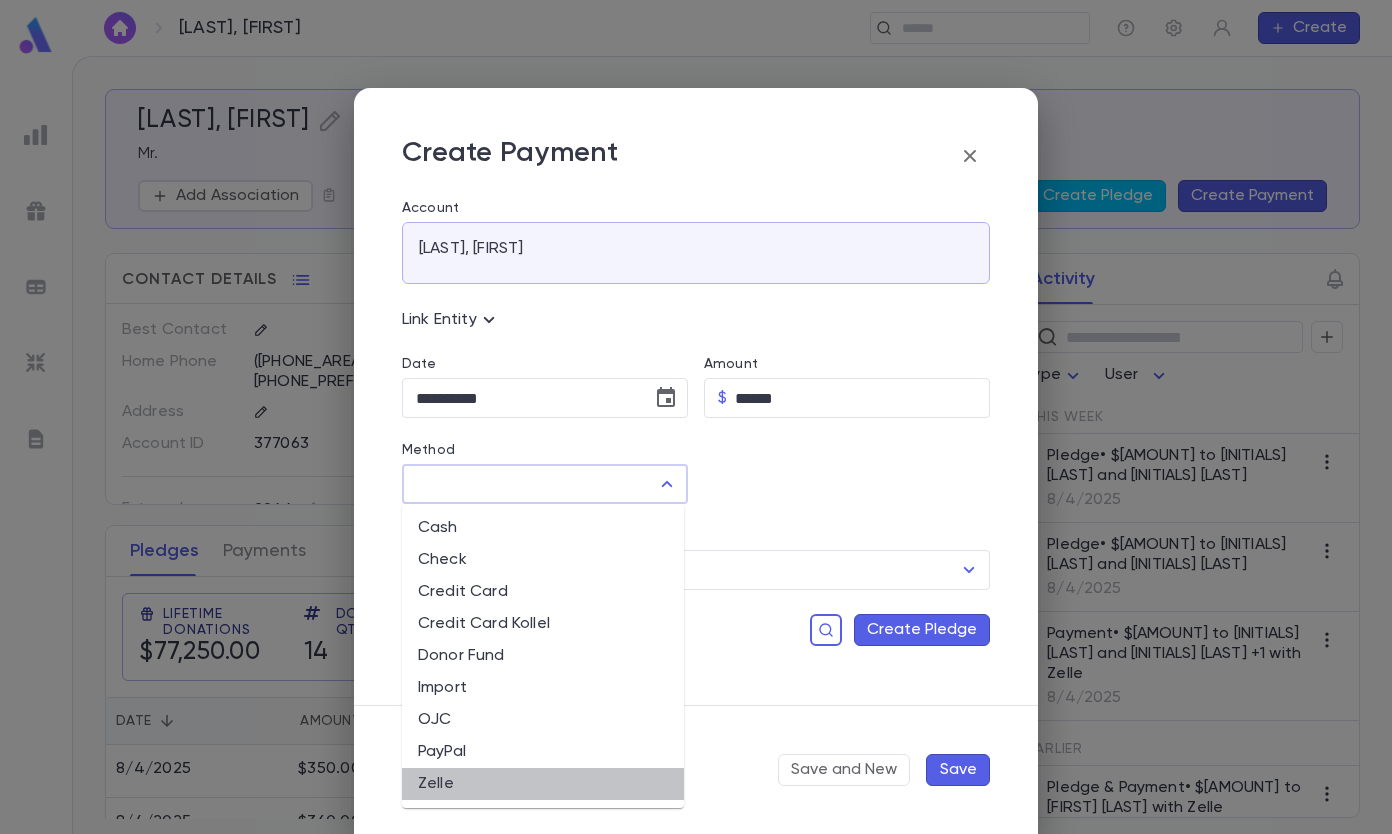 click on "Zelle" at bounding box center (543, 784) 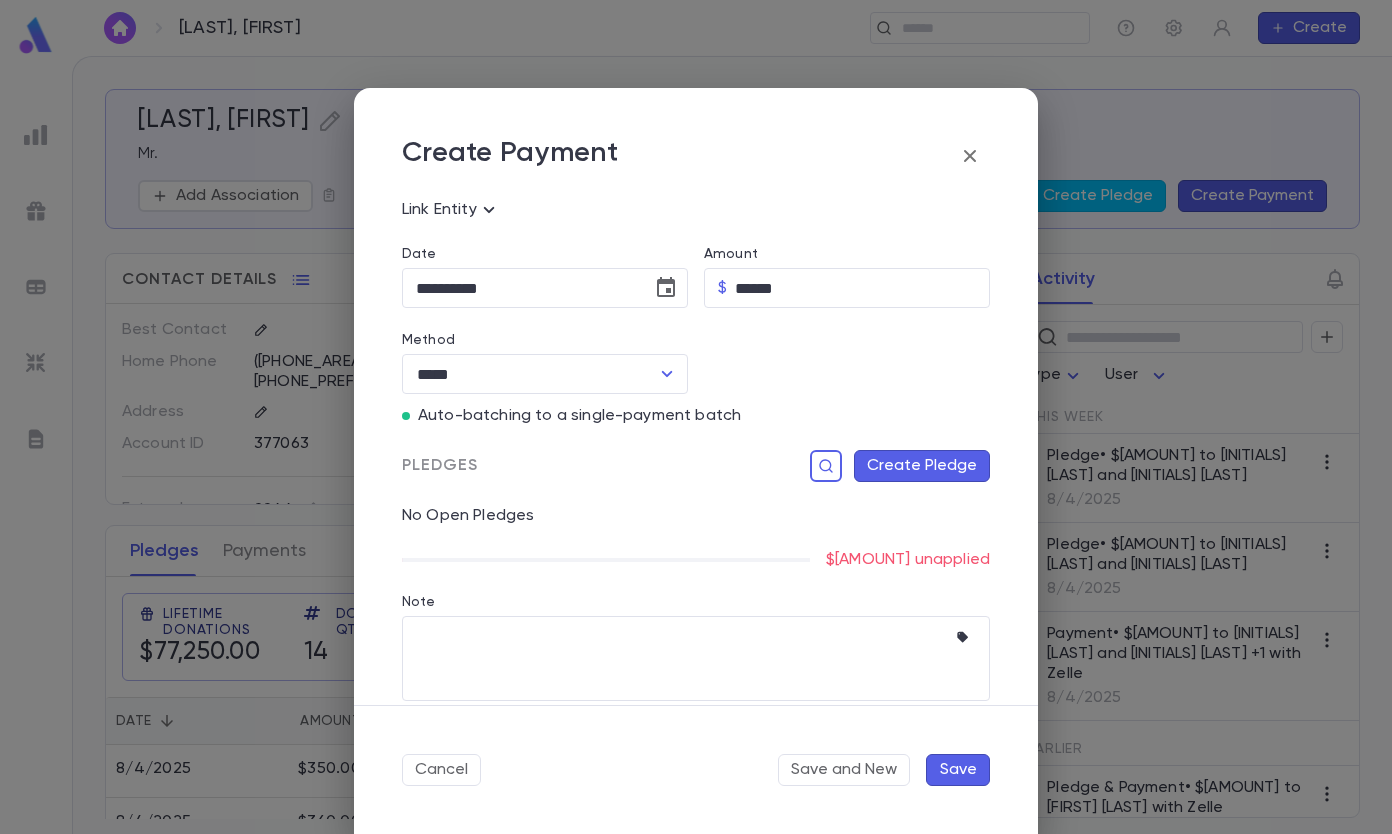 click on "Note * ​" at bounding box center (688, 635) 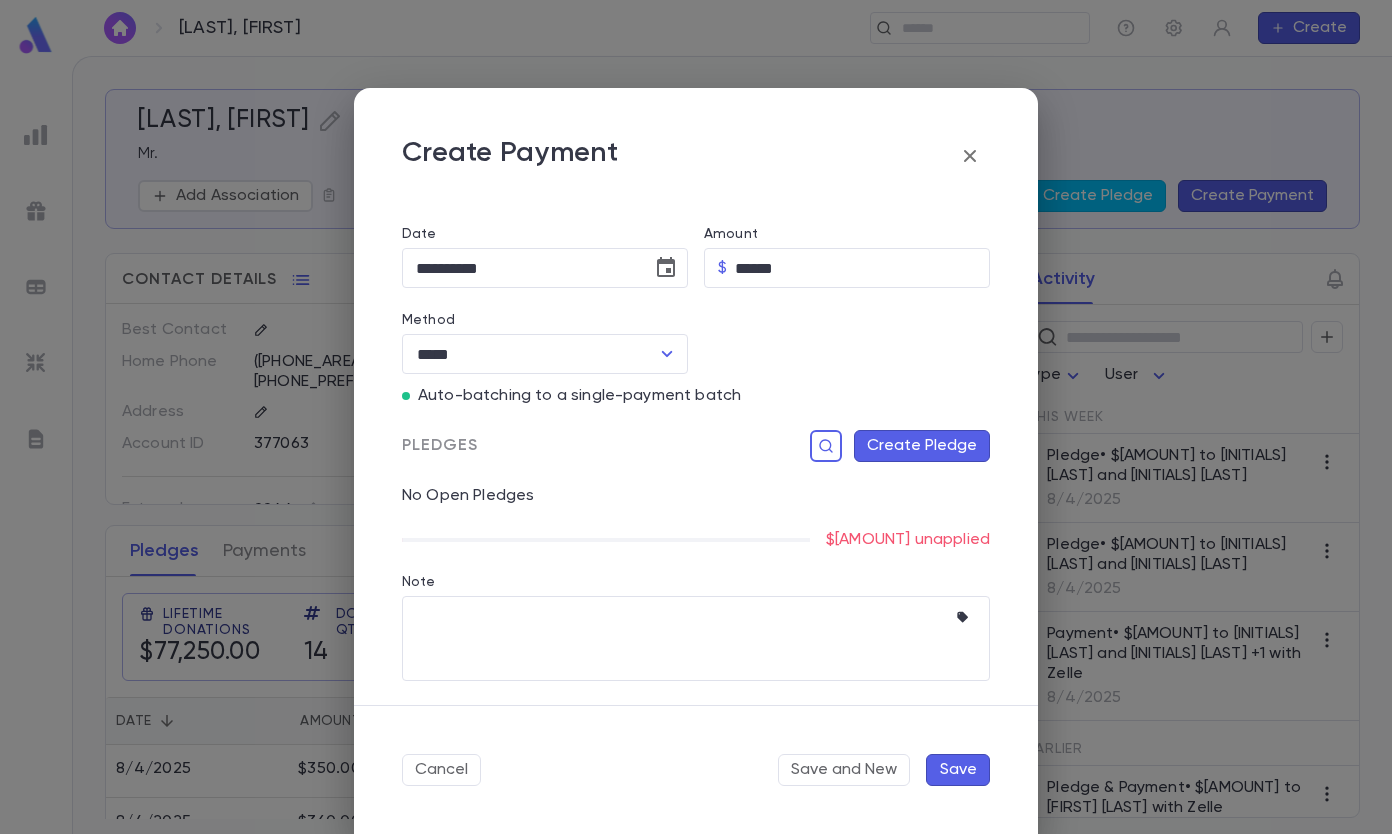 click on "Create Pledge" at bounding box center [922, 446] 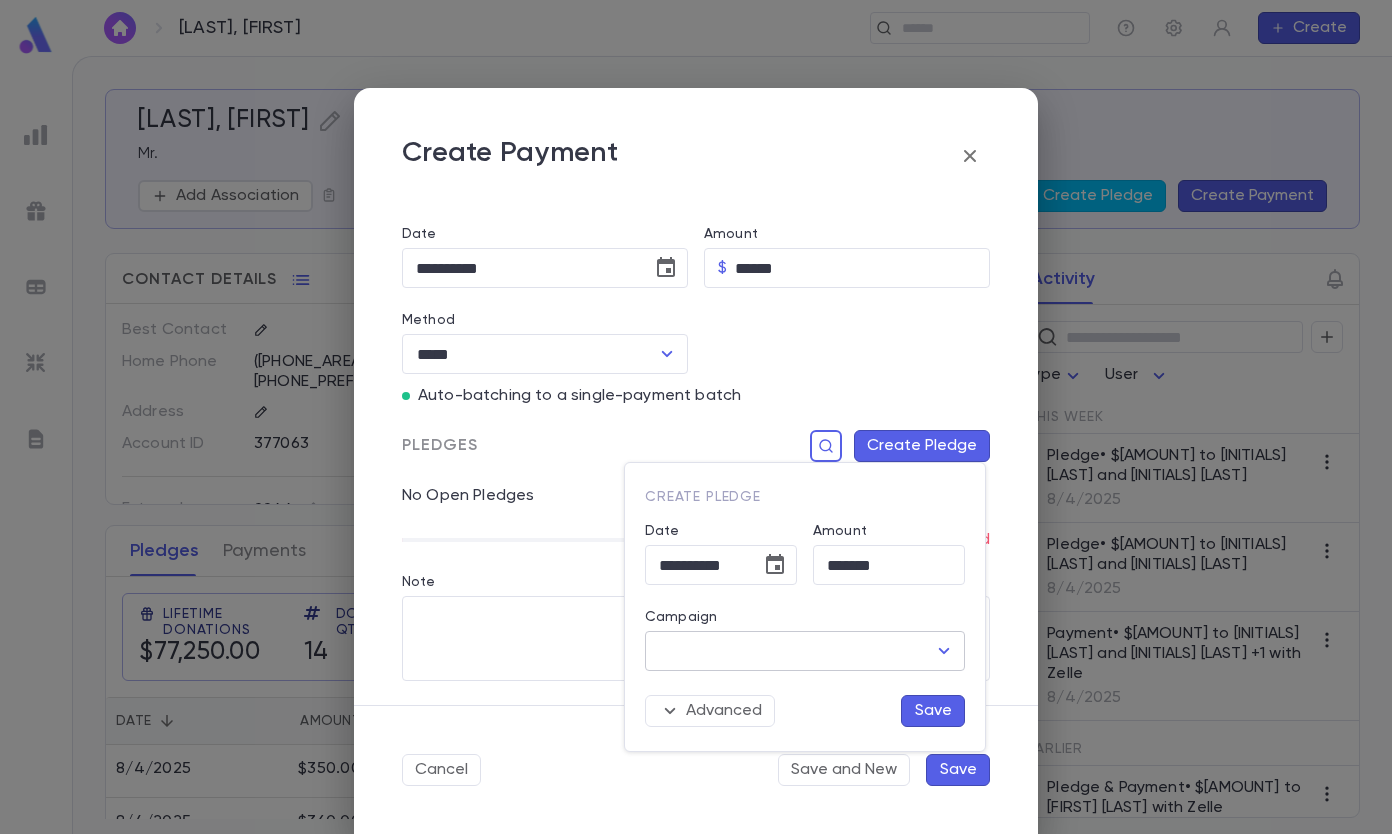 click on "Campaign" at bounding box center (790, 651) 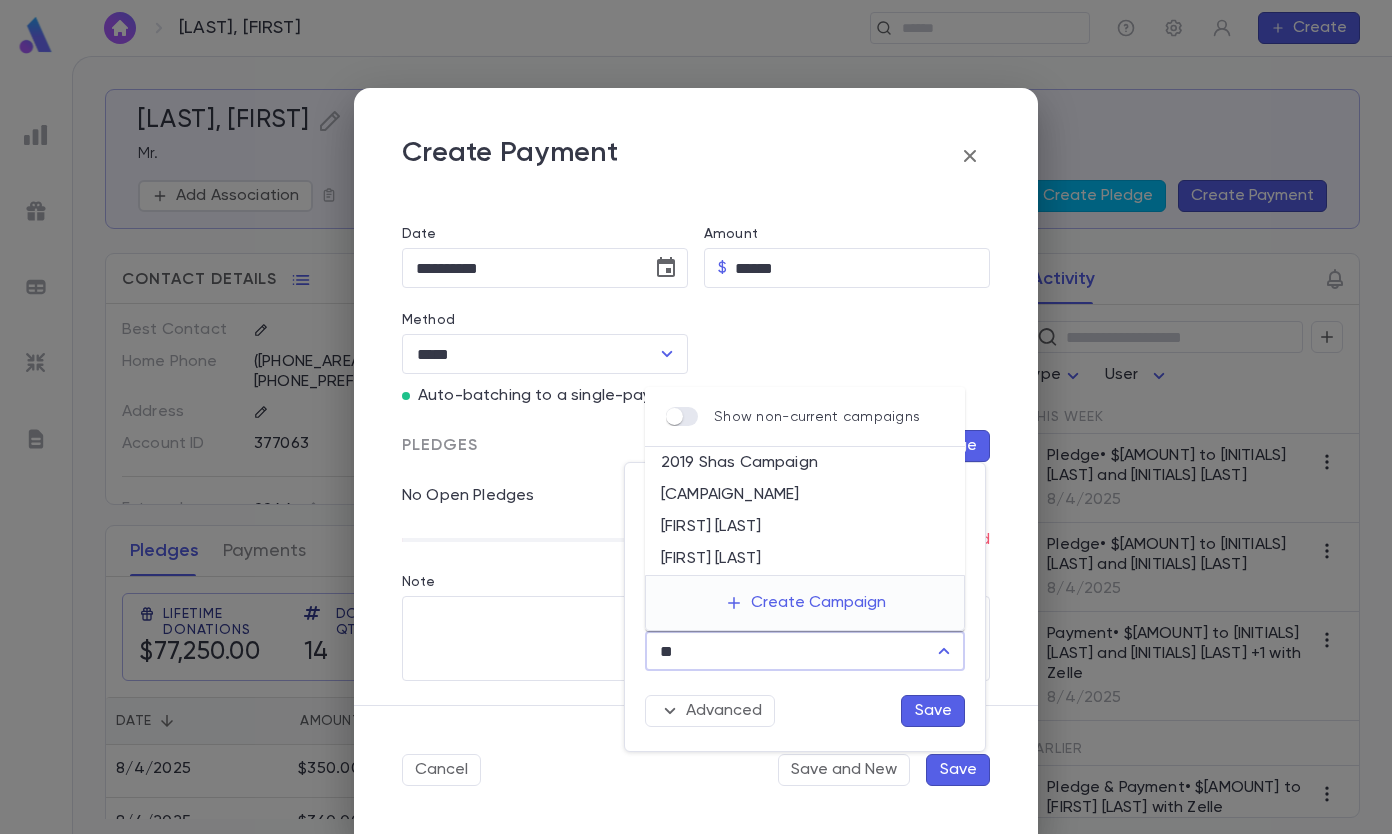 click on "[CAMPAIGN_NAME]" at bounding box center (805, 495) 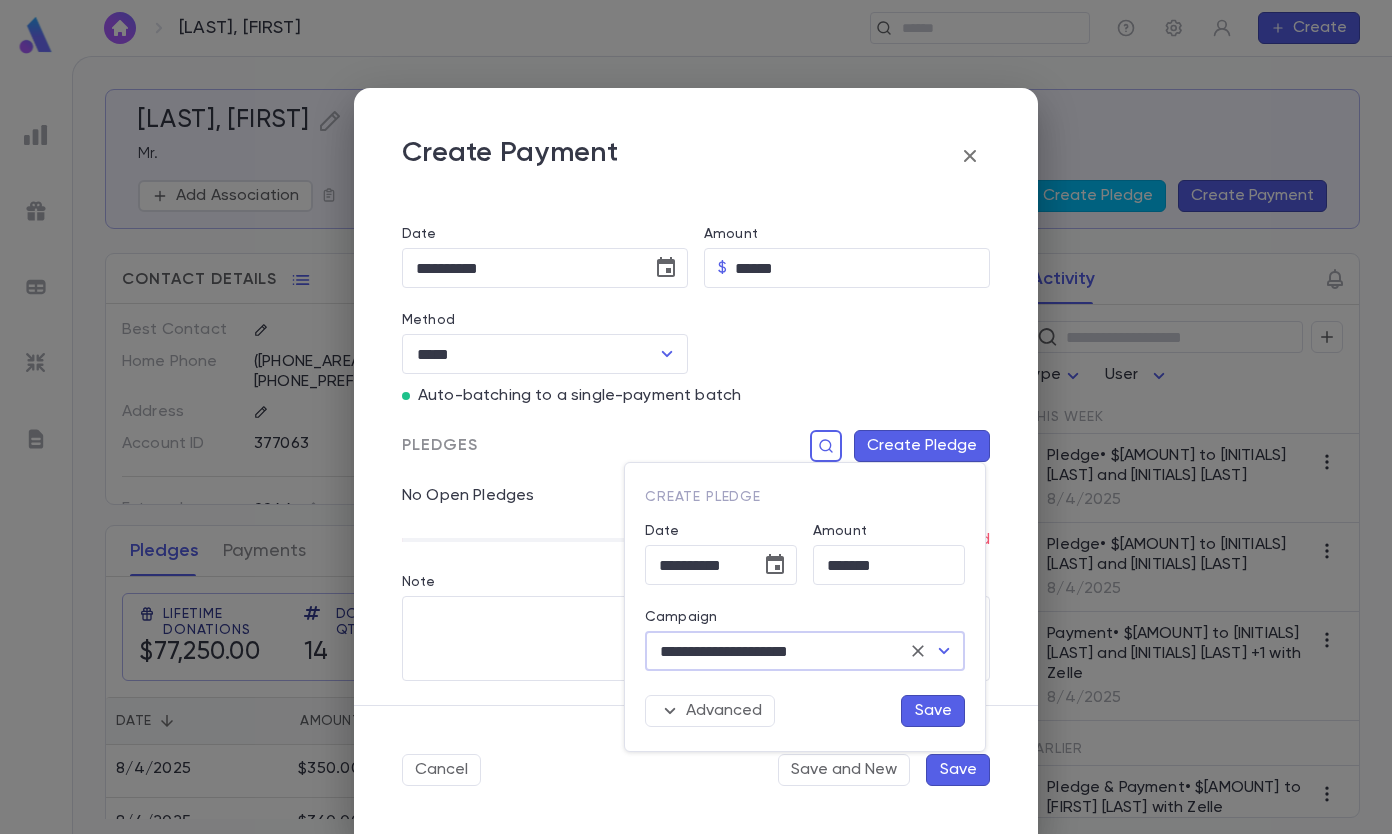 type on "**********" 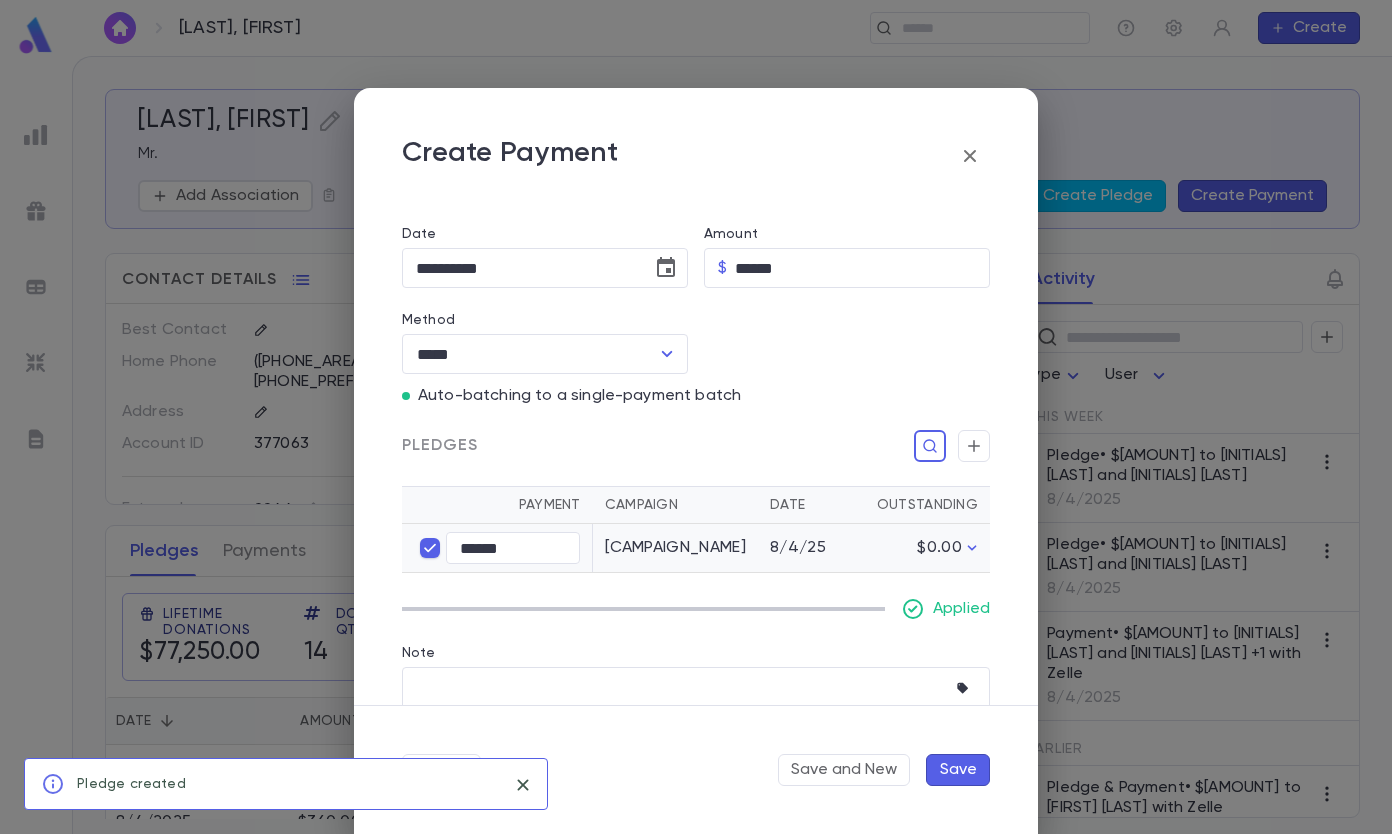 click on "Save" at bounding box center [958, 770] 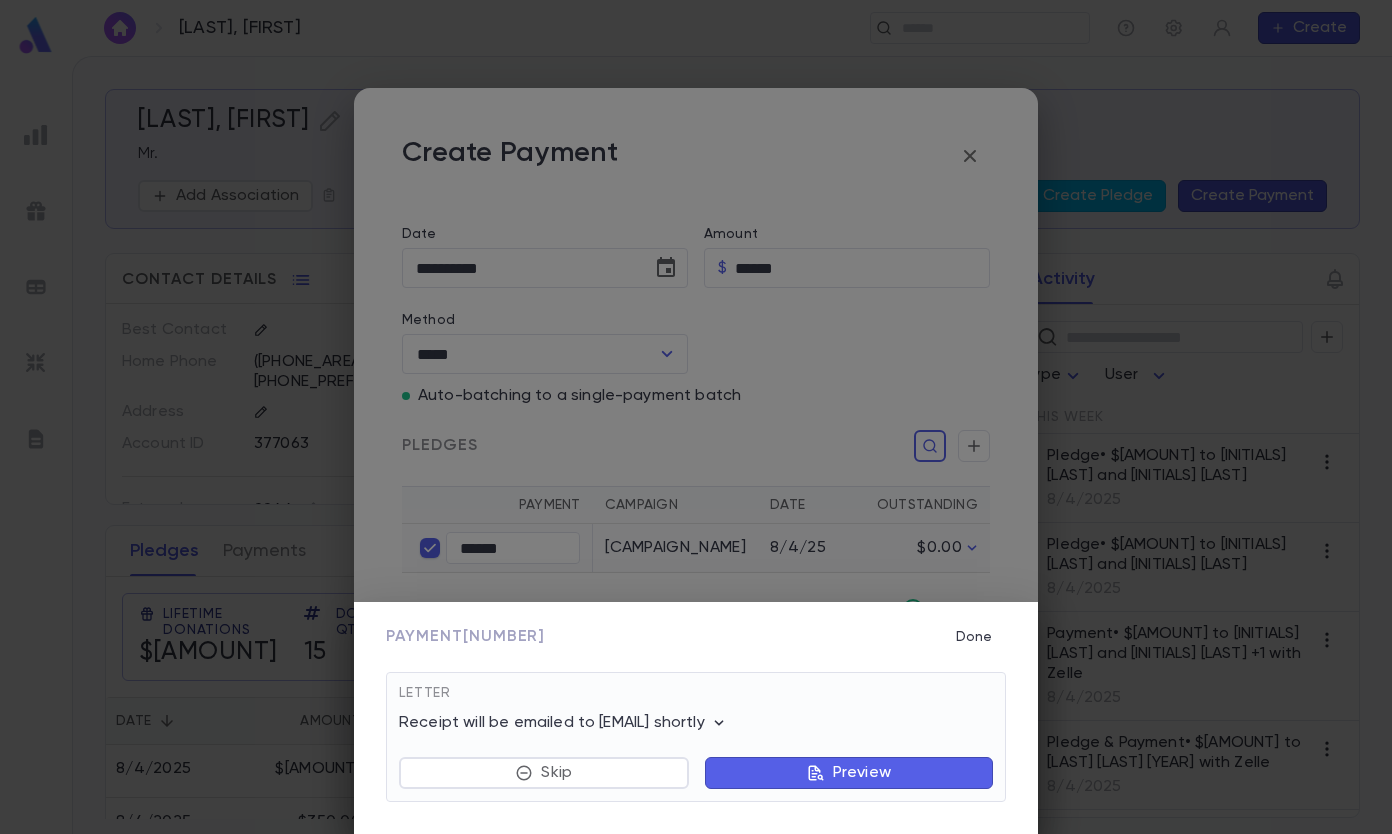 drag, startPoint x: 978, startPoint y: 637, endPoint x: 1058, endPoint y: 490, distance: 167.3589 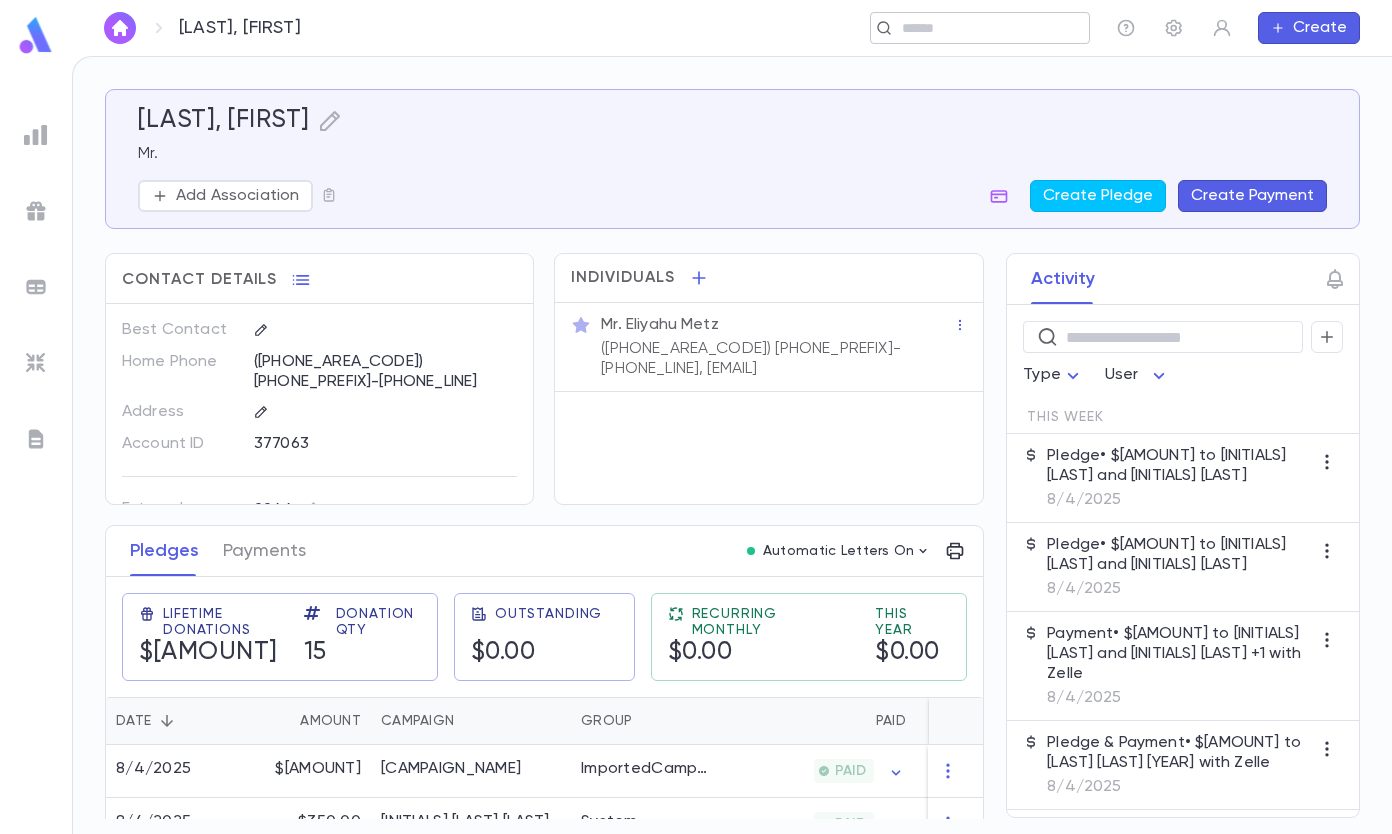 click at bounding box center [973, 28] 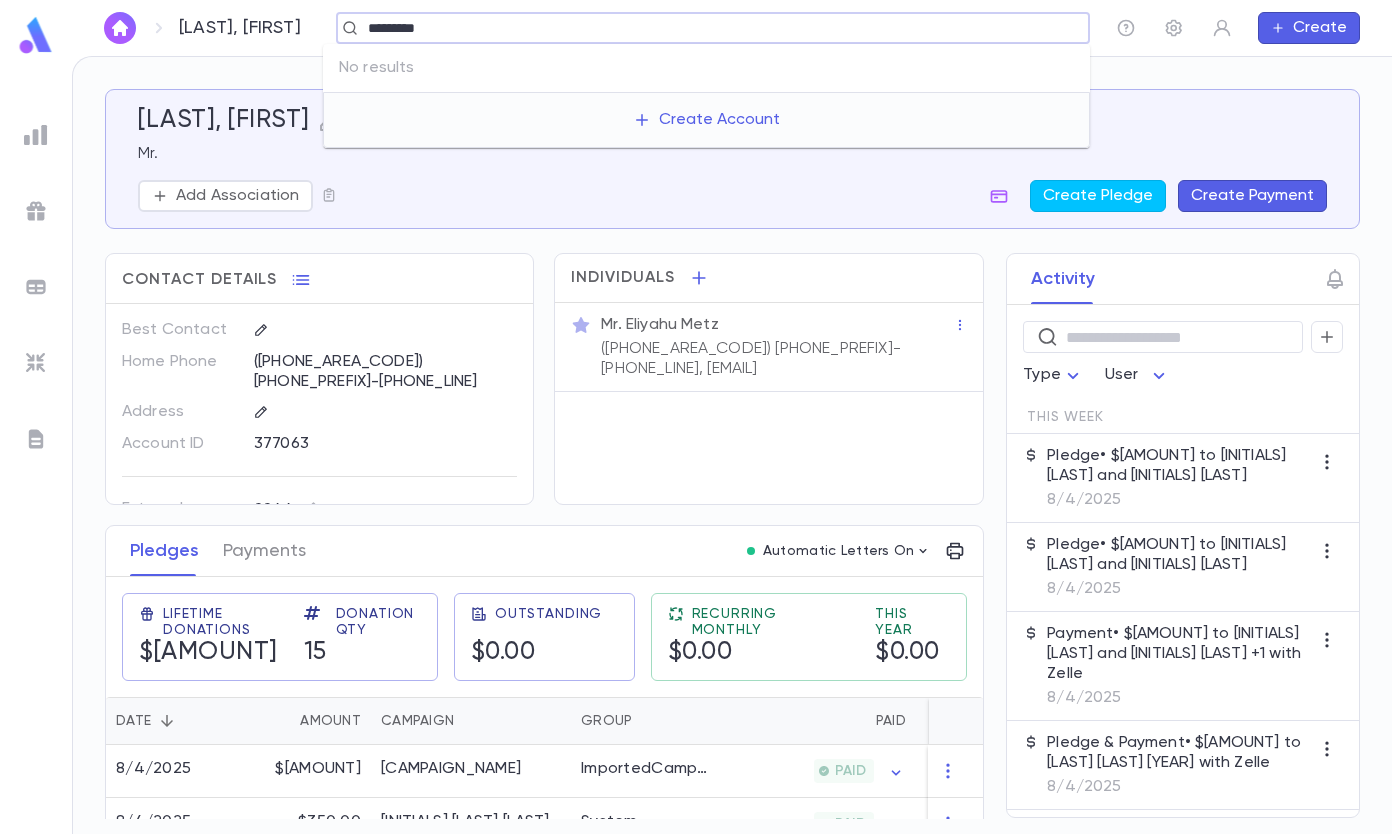 click on "*********" at bounding box center (706, 28) 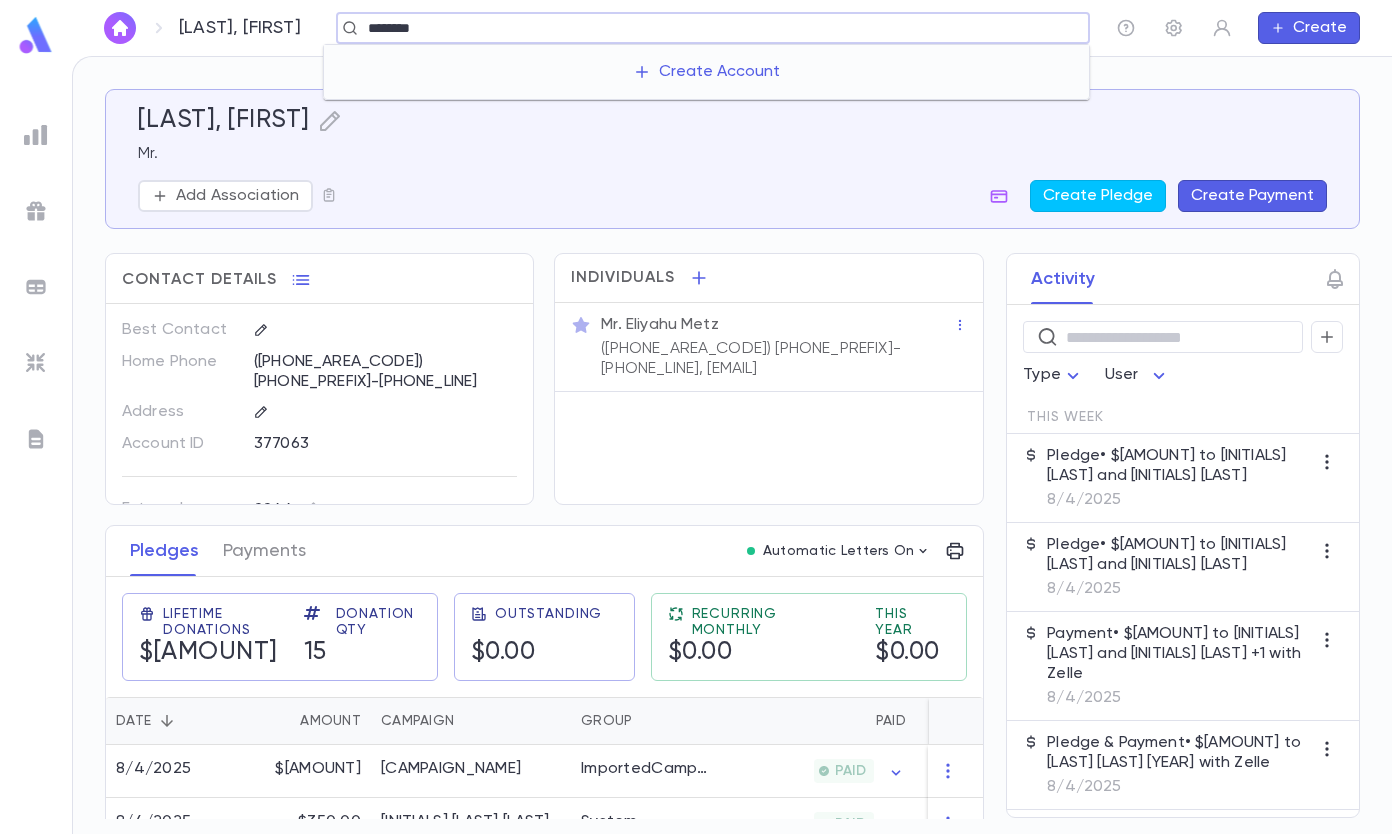 type on "********" 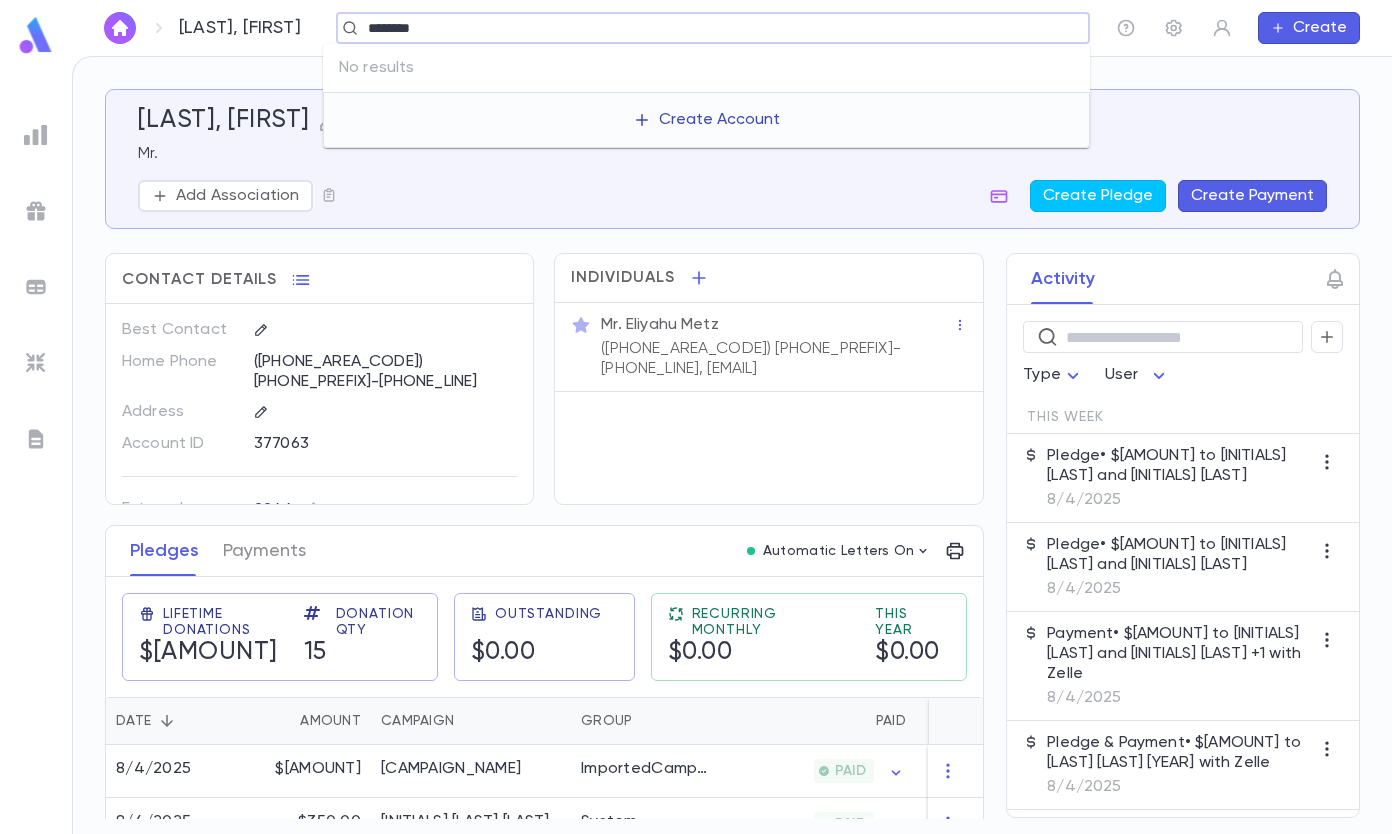 click on "Create Account" at bounding box center [706, 120] 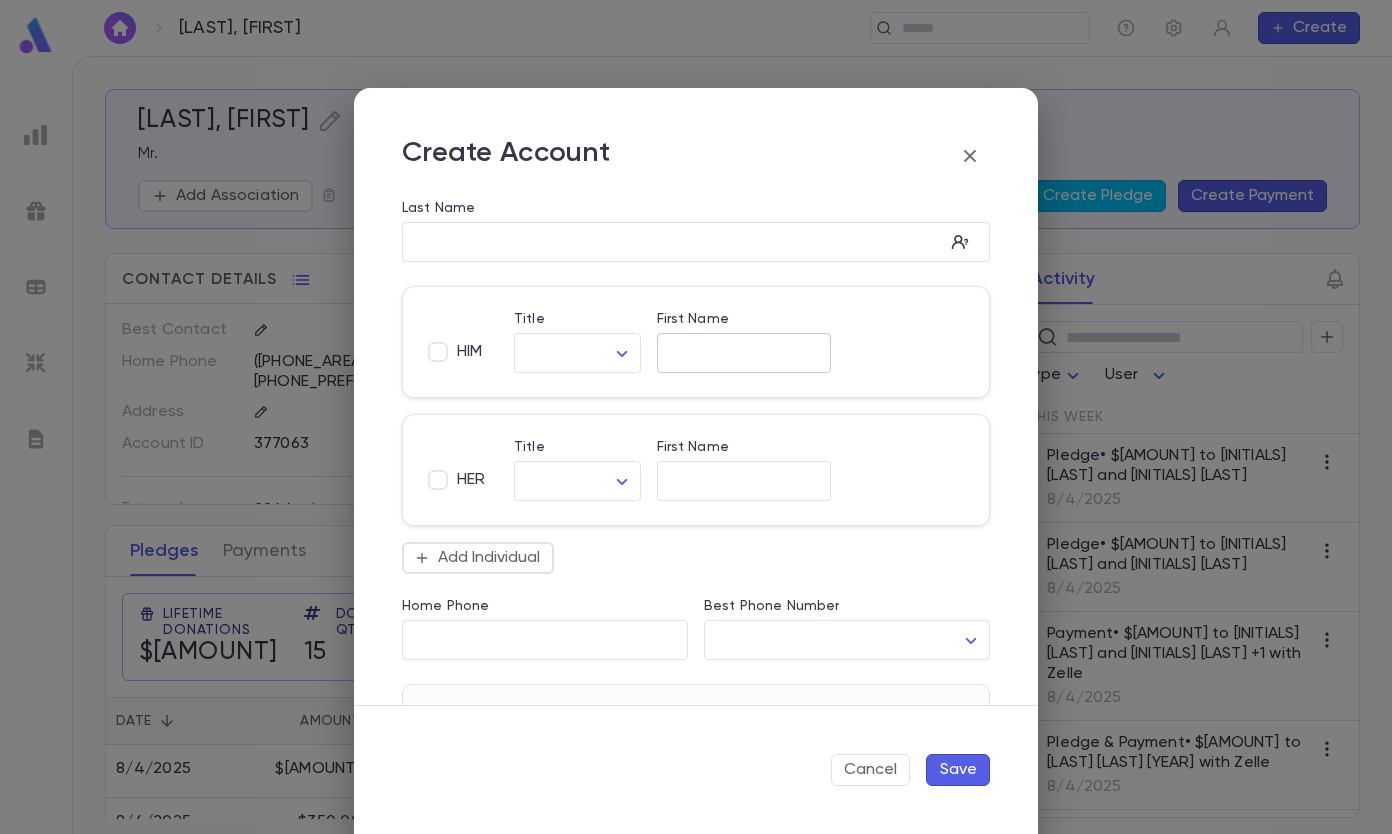 click on "First Name" at bounding box center [744, 353] 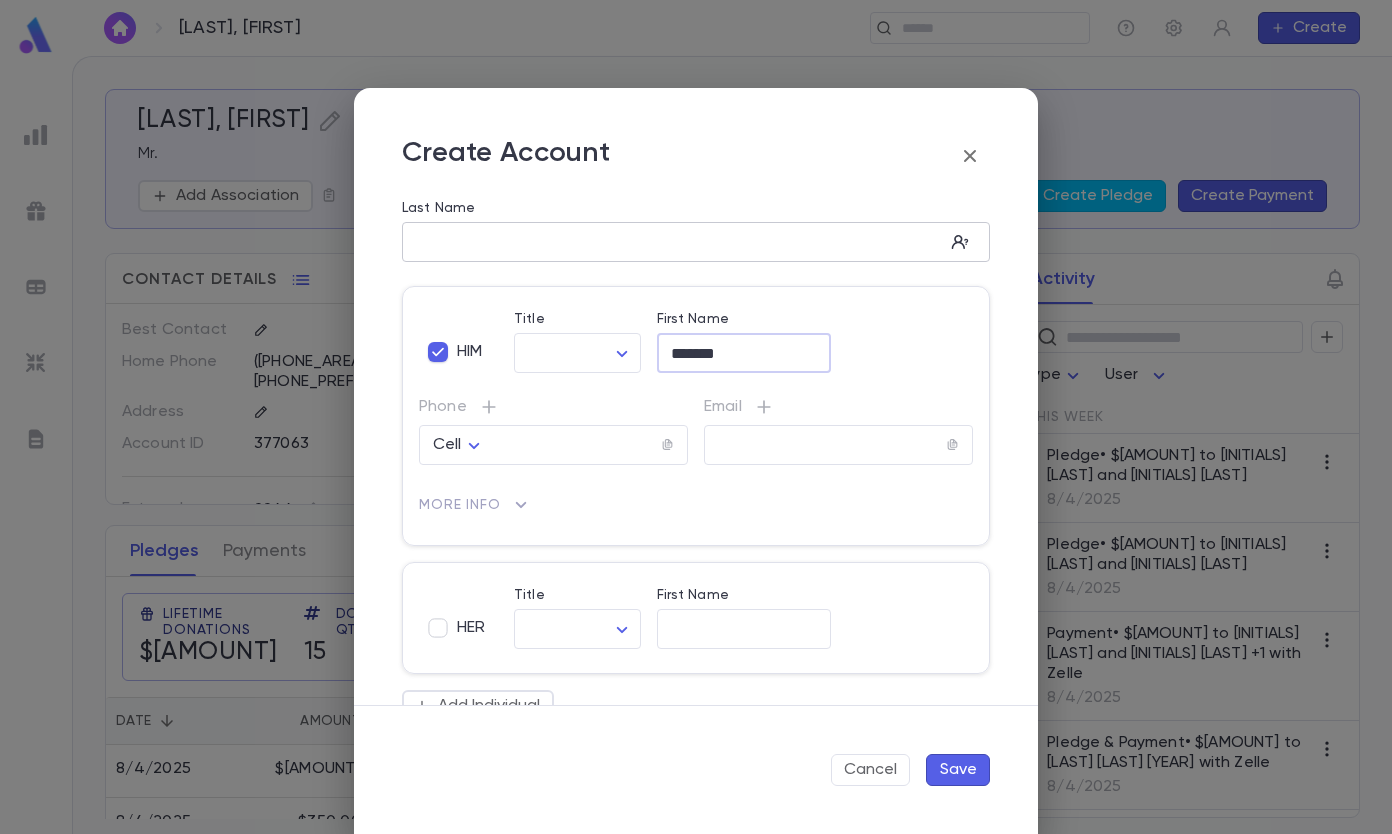 type on "*******" 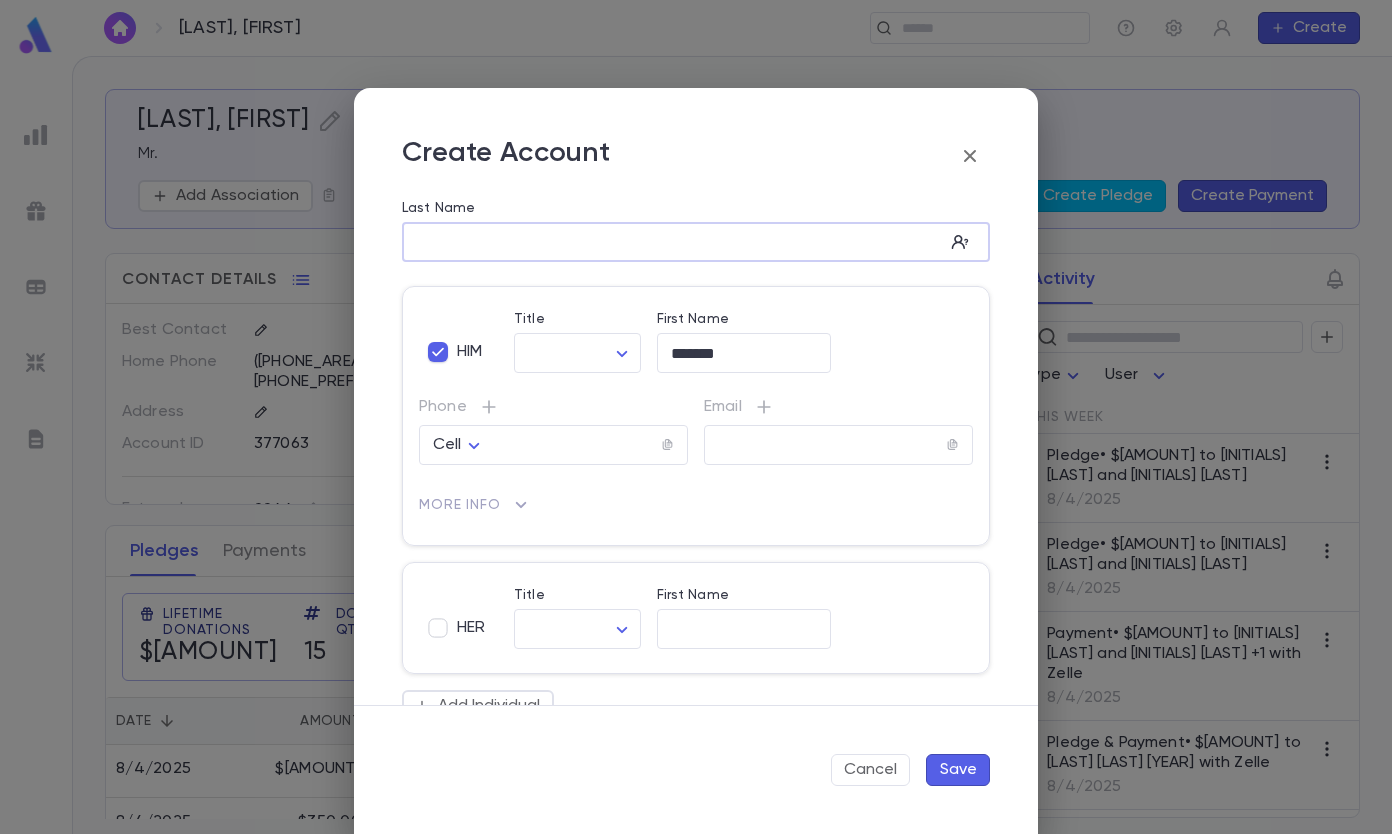 click on "Last Name" at bounding box center [673, 242] 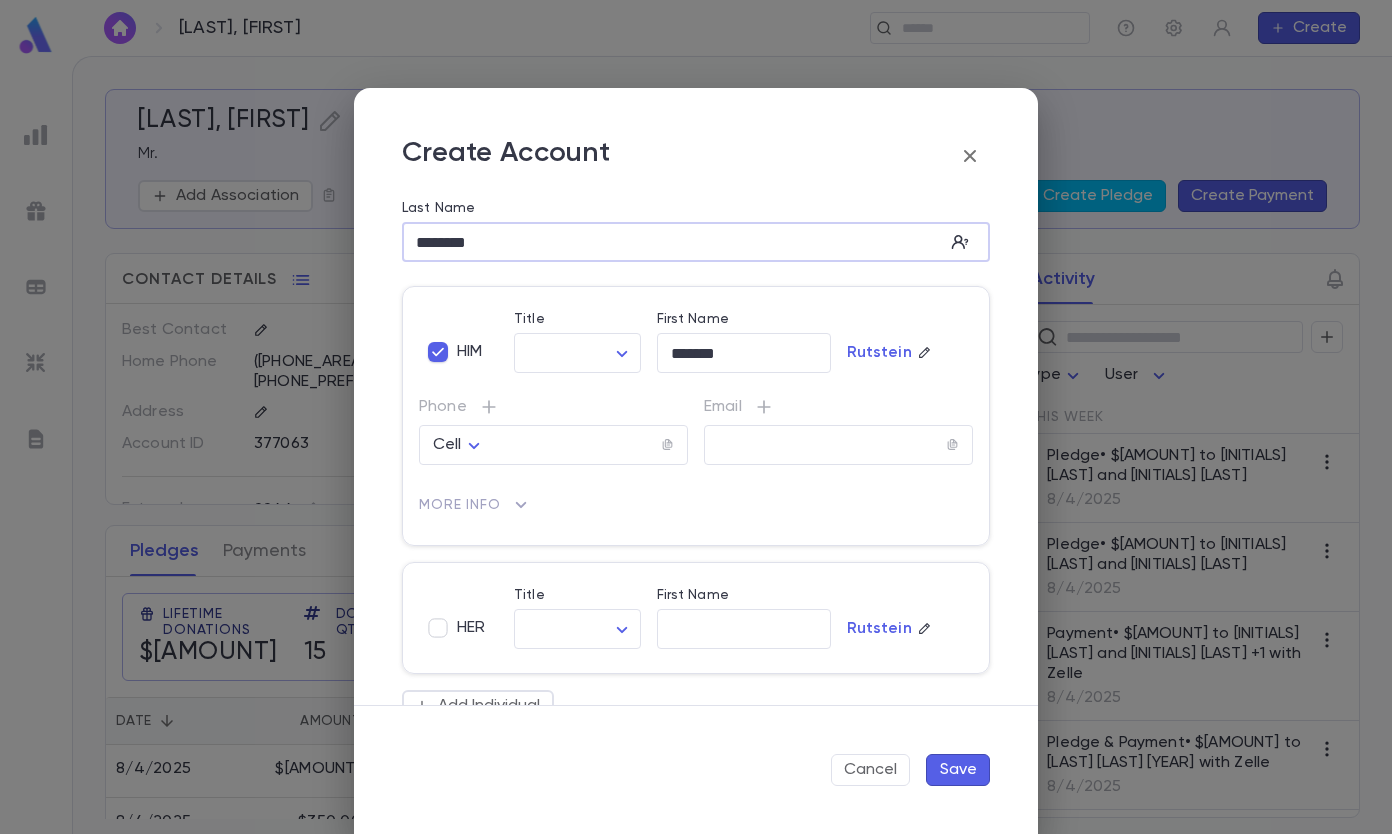 type on "********" 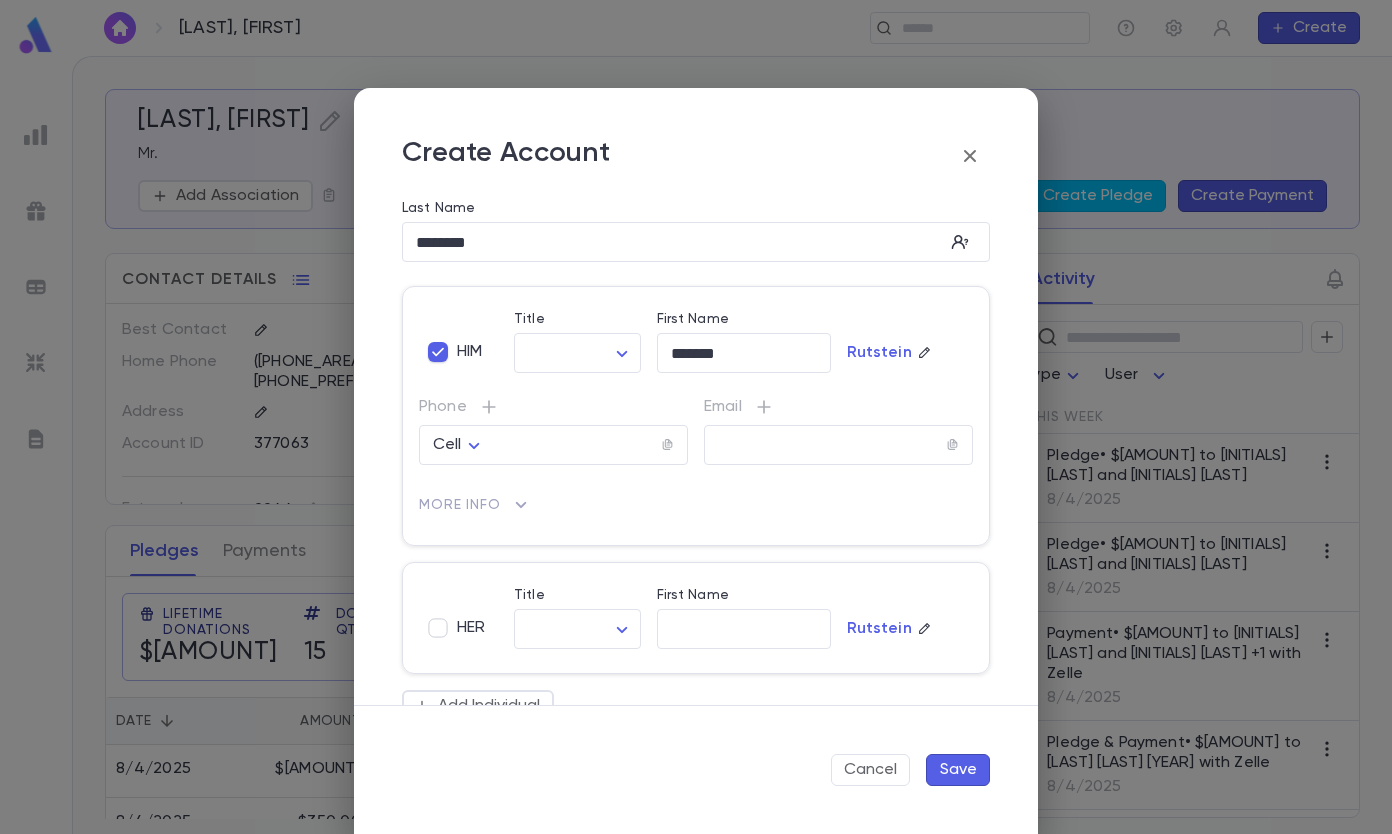 click on "Save" at bounding box center (958, 770) 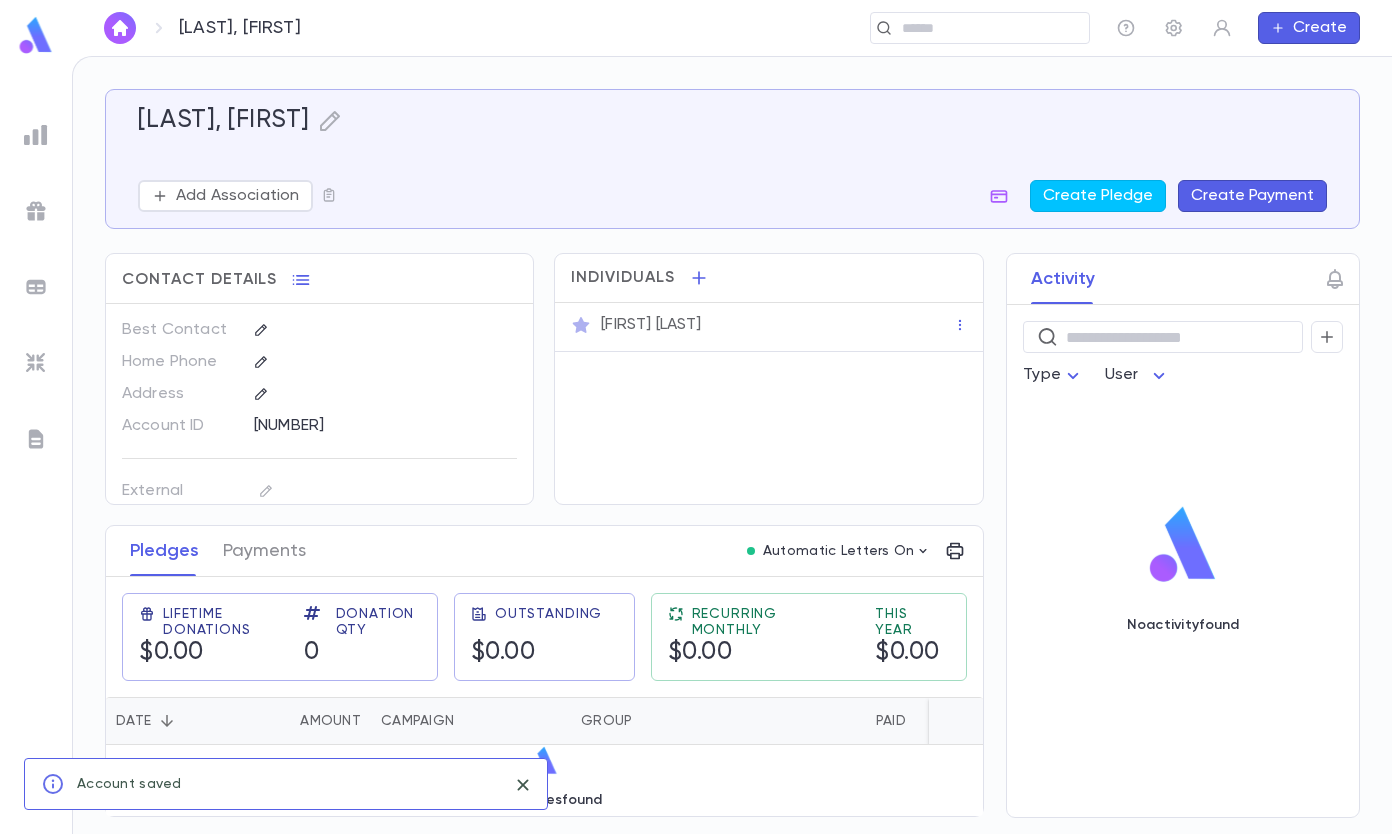click on "Create Payment" at bounding box center (1252, 196) 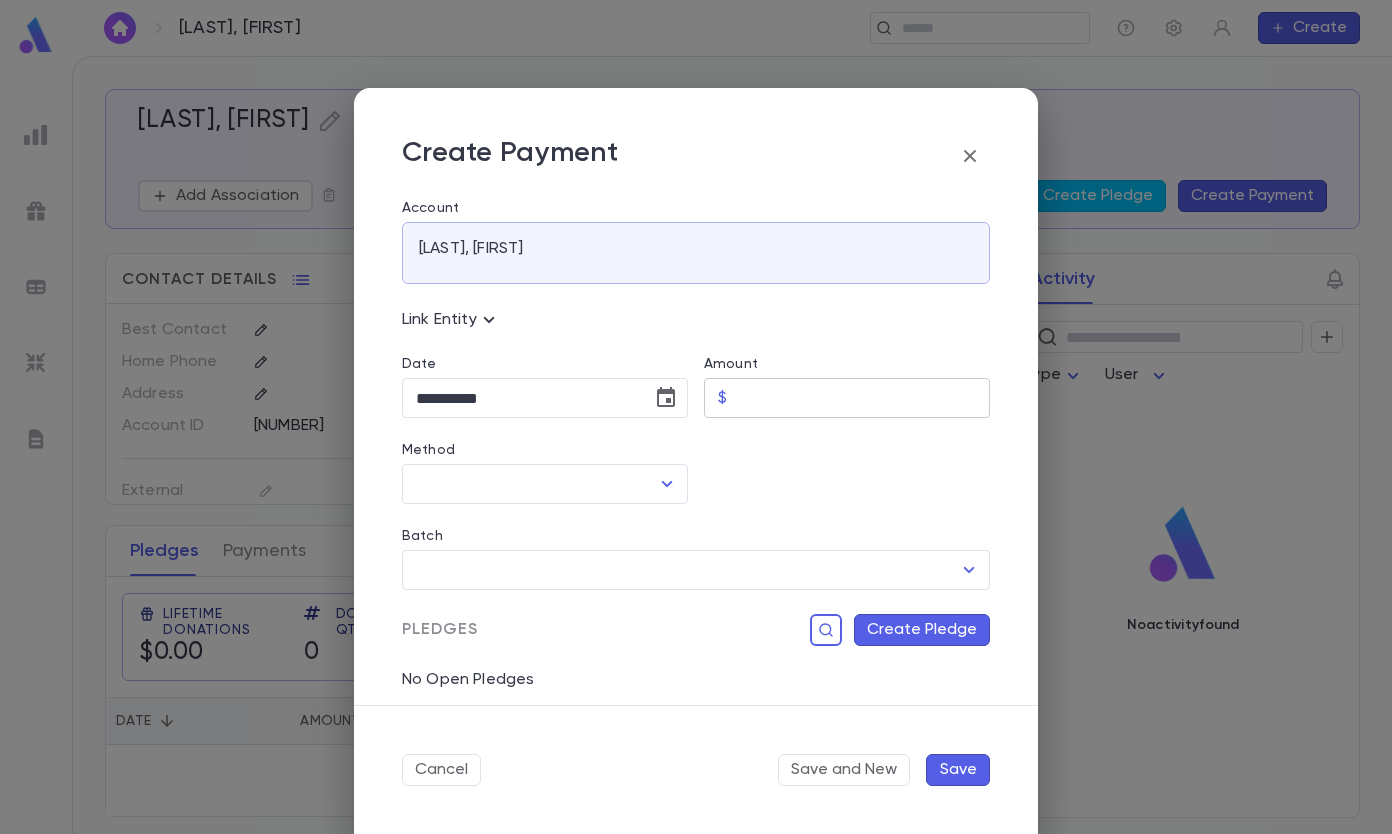 click on "Amount" at bounding box center (862, 398) 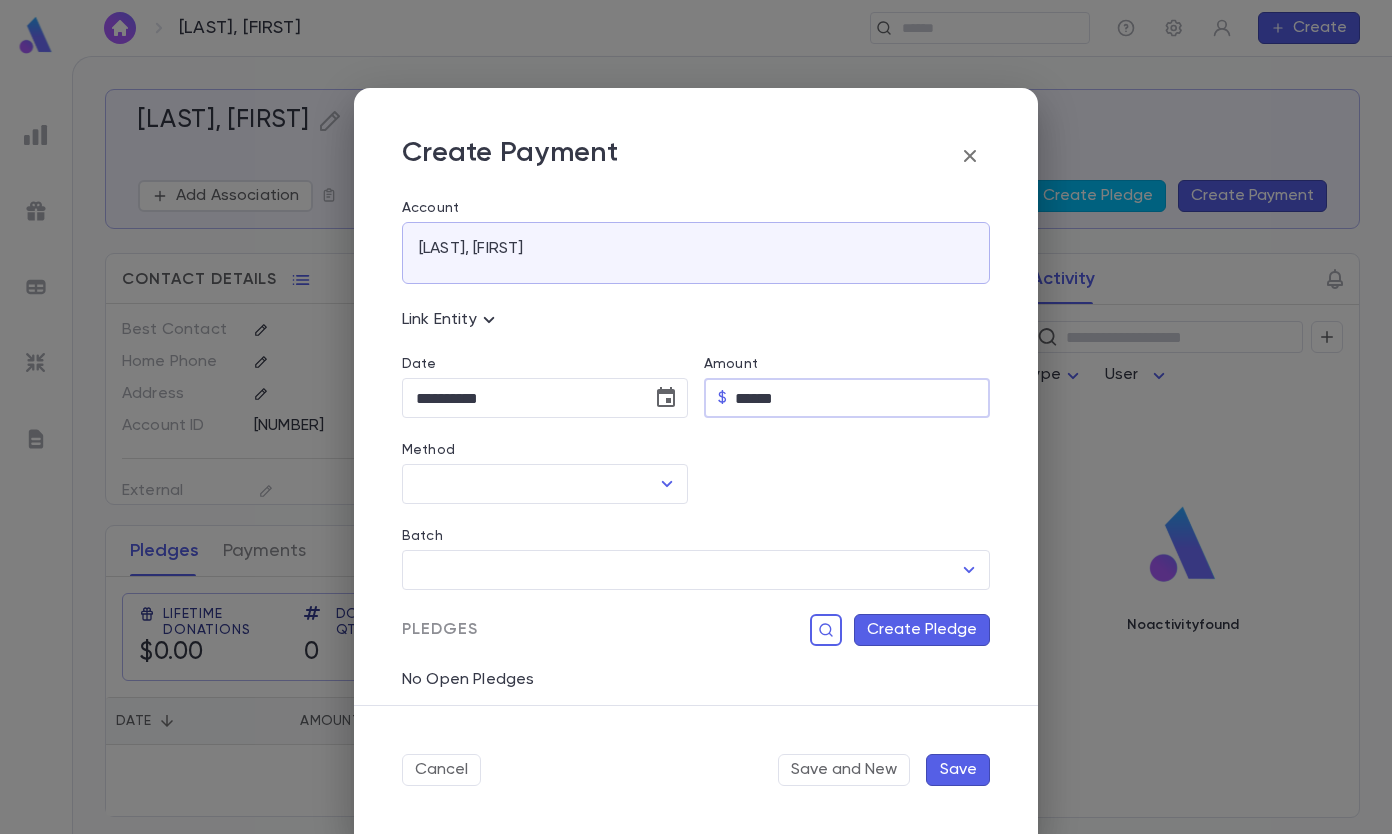 type on "******" 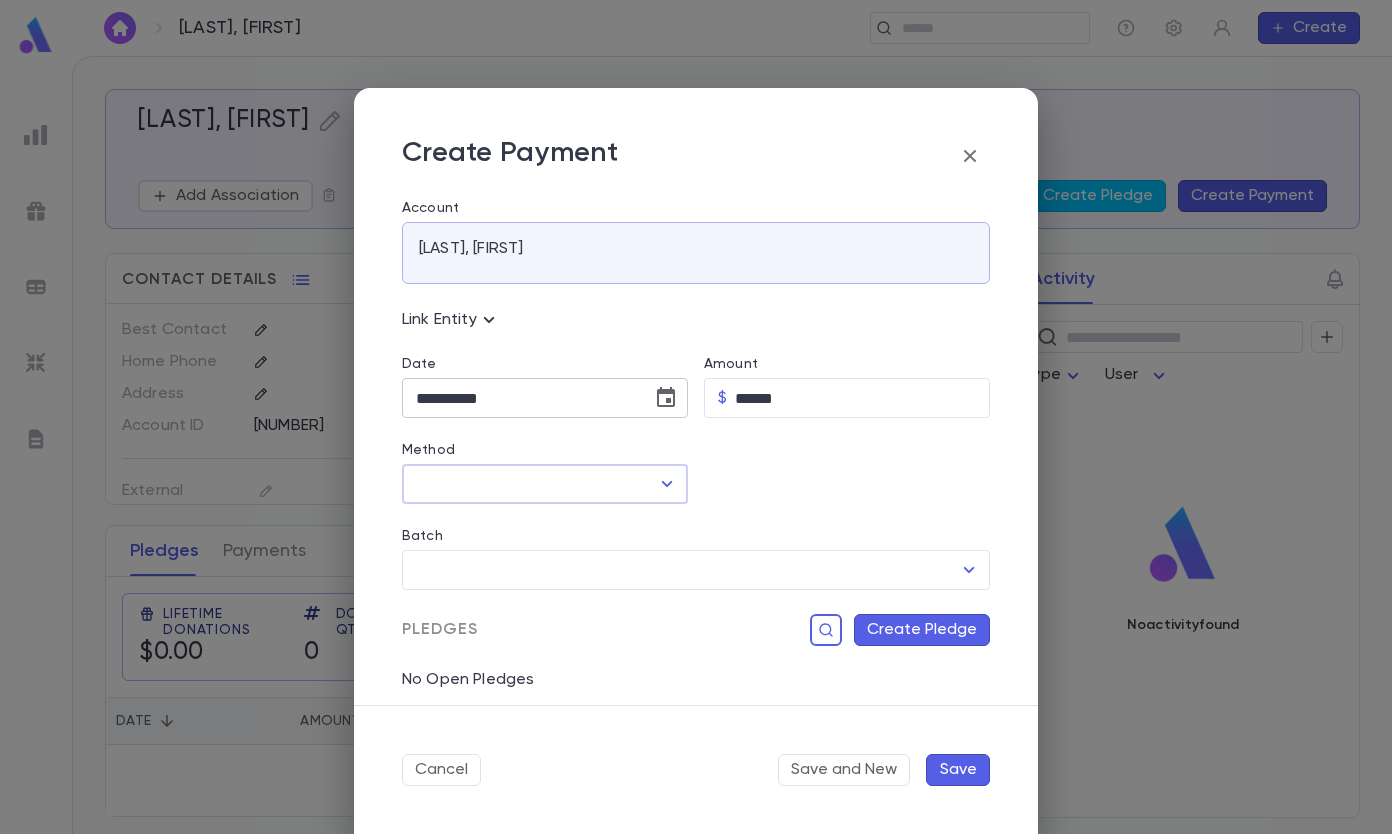 click 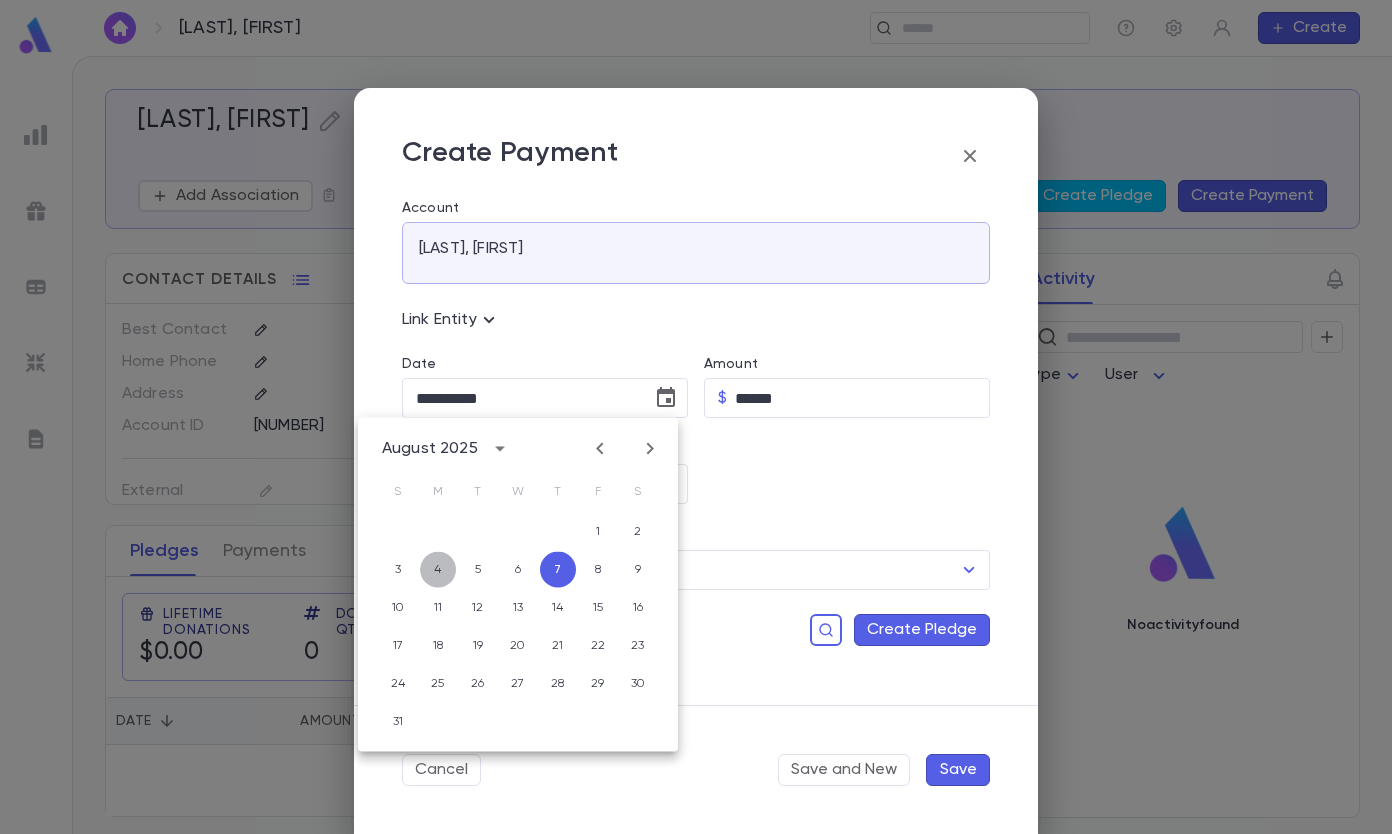 click on "4" at bounding box center [438, 570] 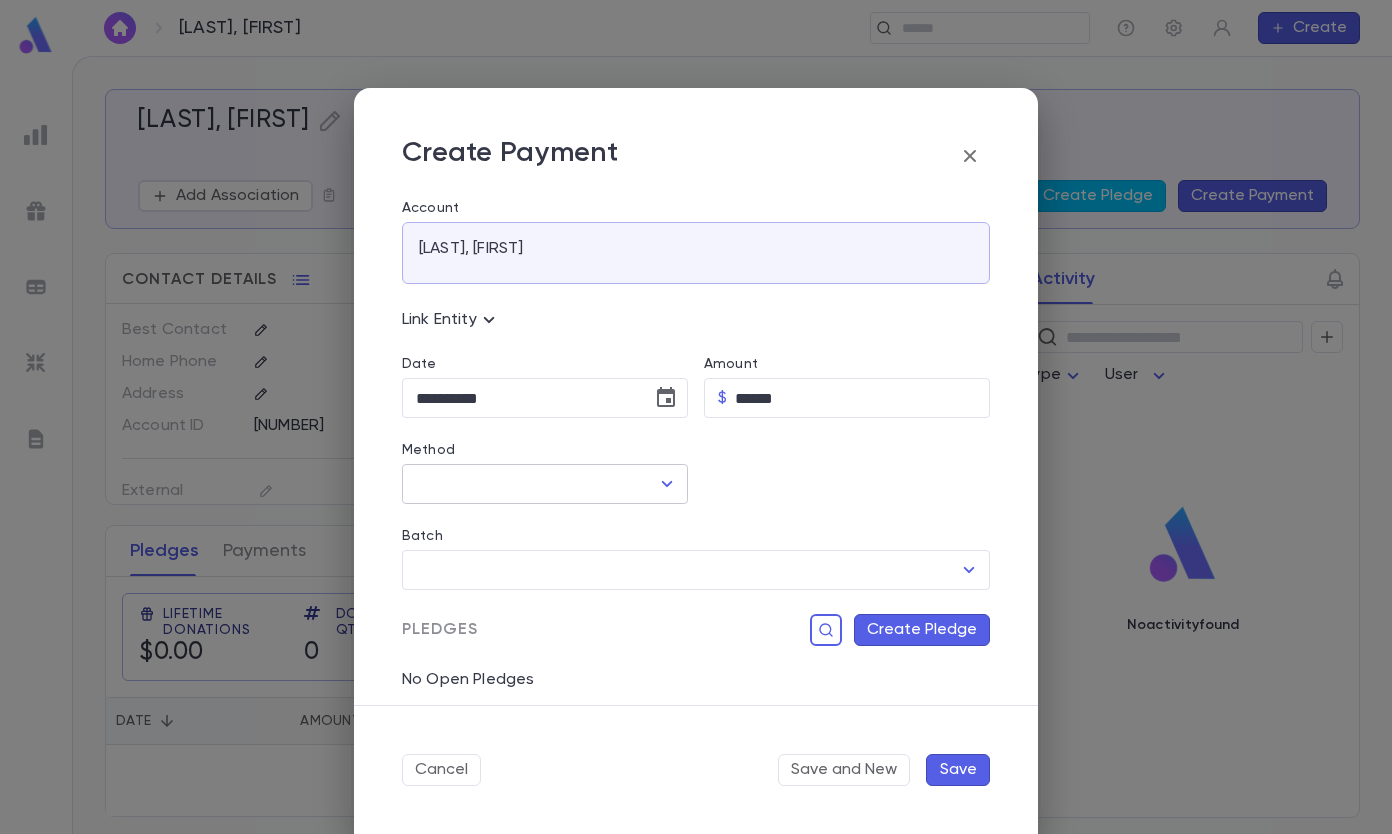 click on "Method" at bounding box center [530, 484] 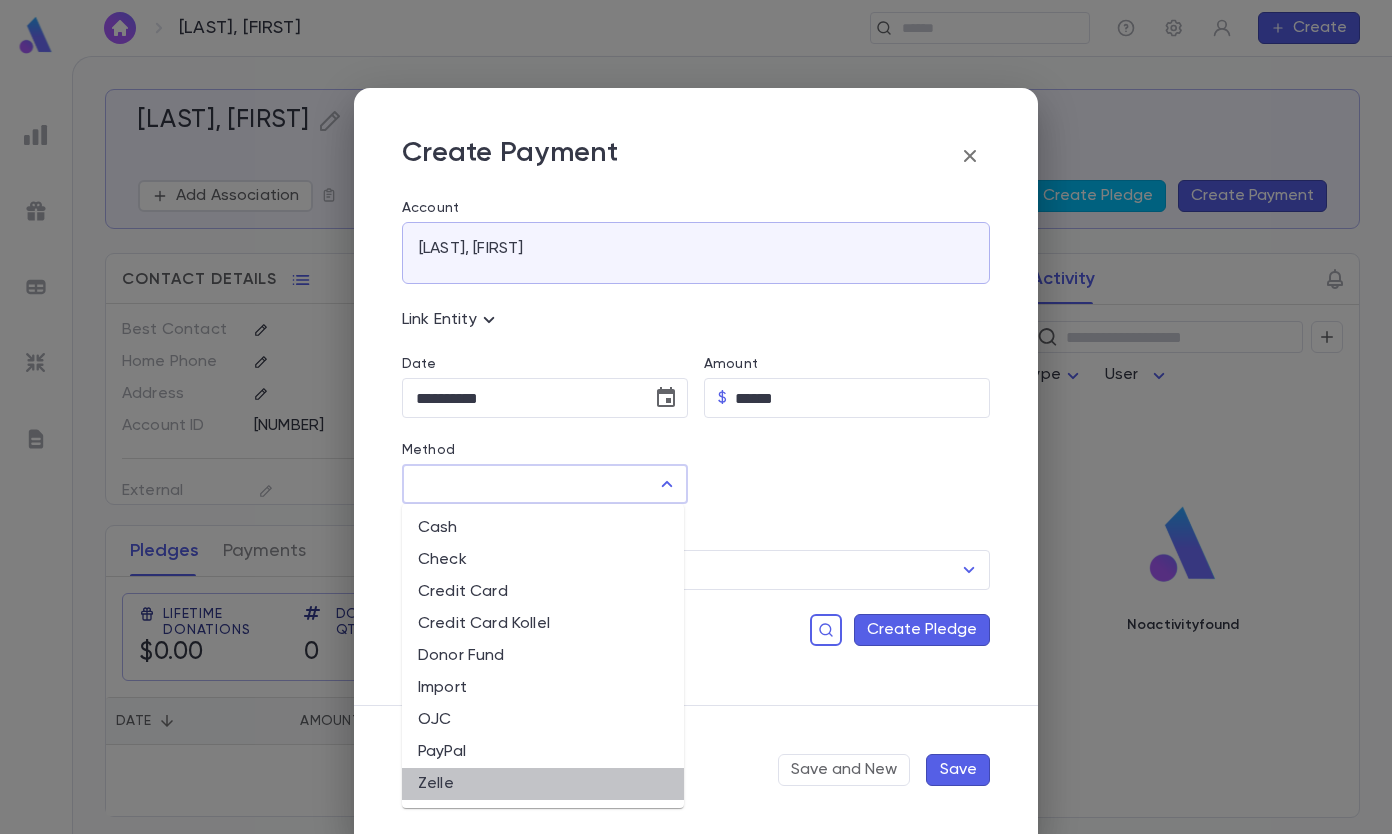 click on "Zelle" at bounding box center [543, 784] 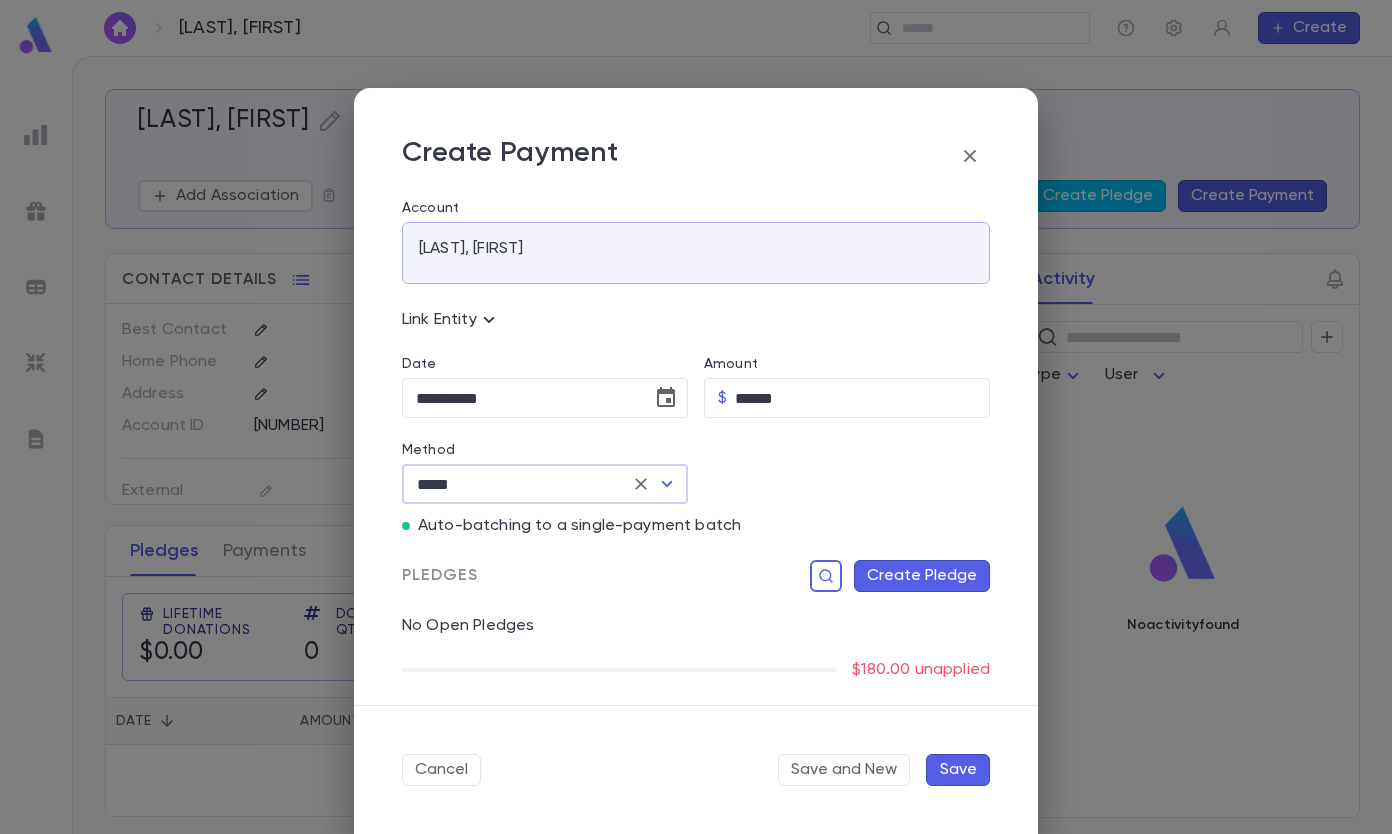 click on "Create Pledge" at bounding box center (922, 576) 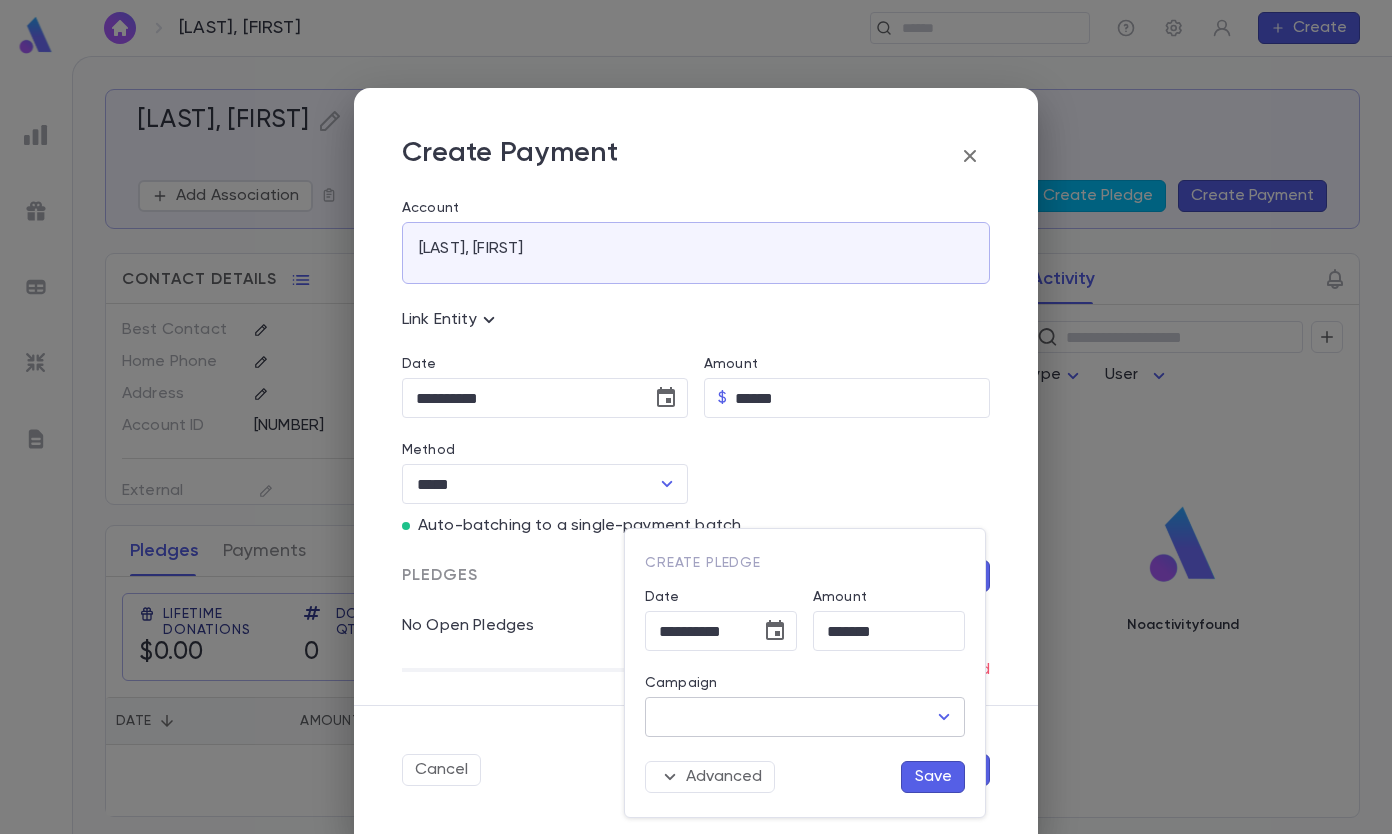 click on "Campaign" at bounding box center (790, 717) 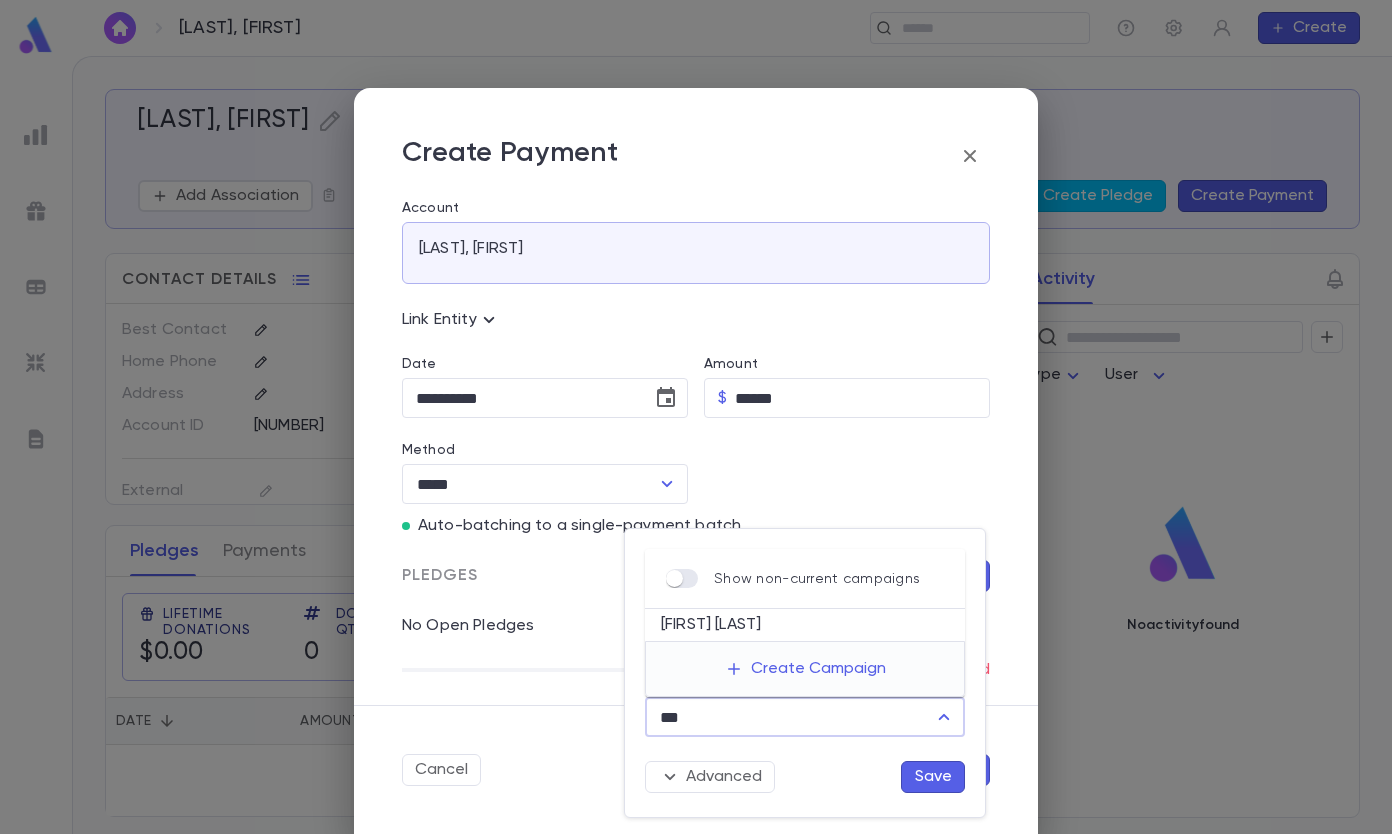 click on "[FIRST] [LAST]" at bounding box center (805, 625) 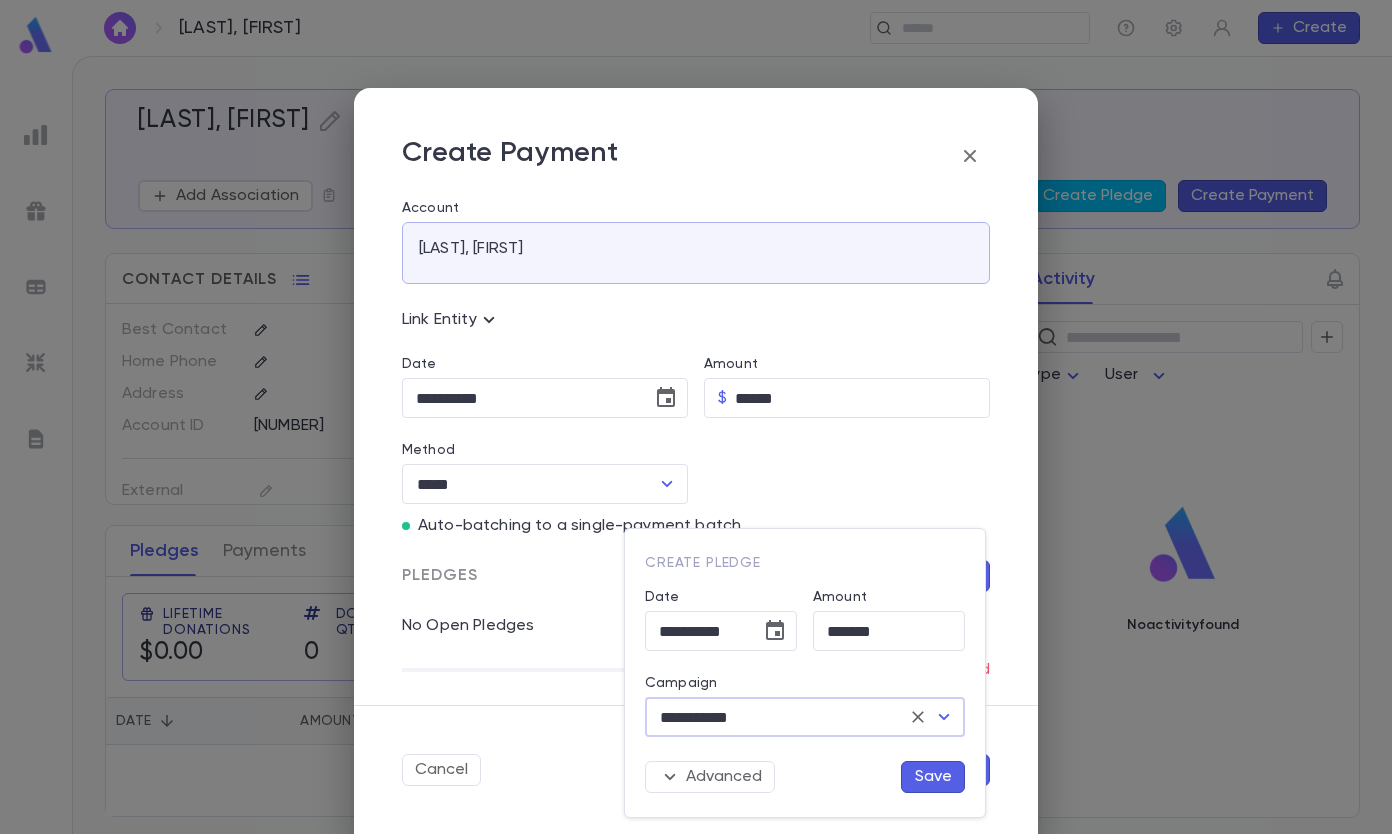 type on "**********" 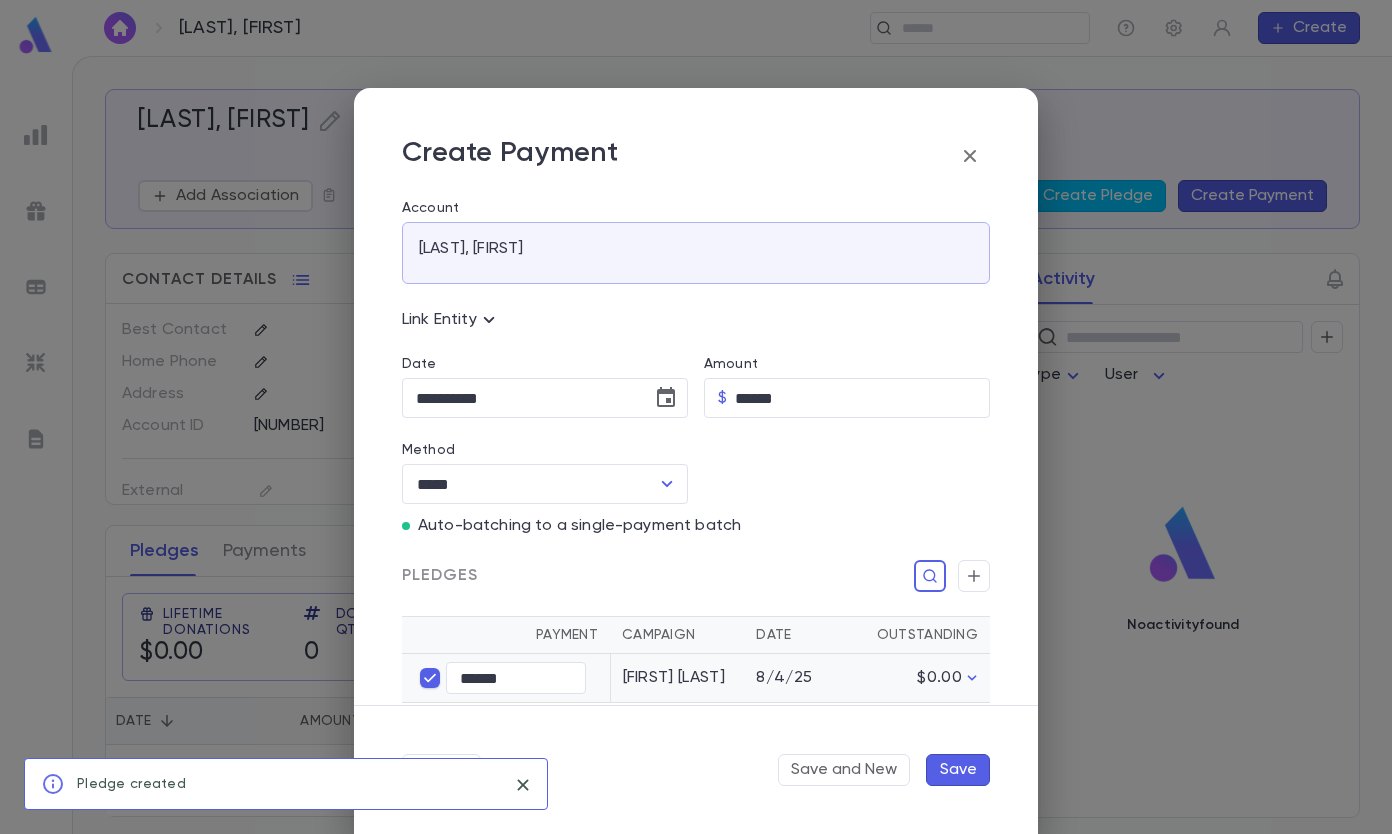 click on "Save" at bounding box center [958, 770] 